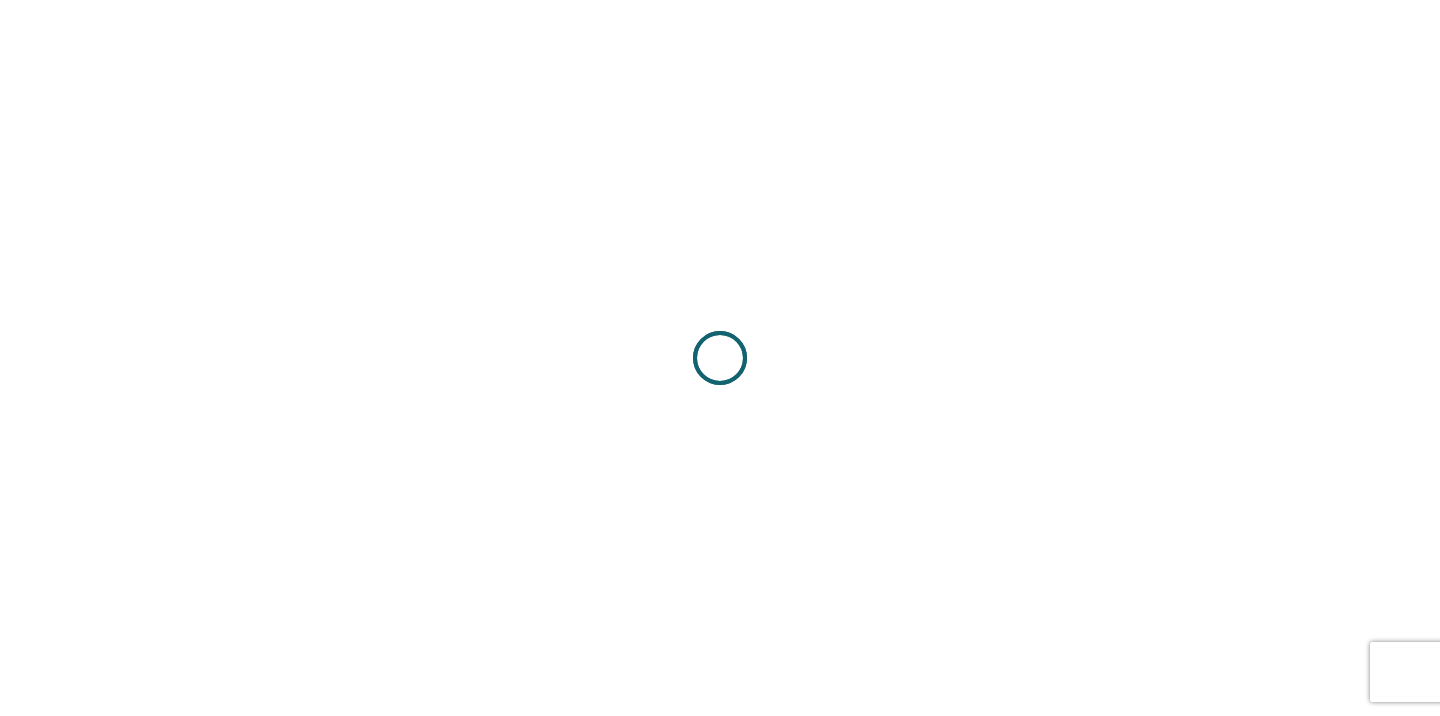 scroll, scrollTop: 0, scrollLeft: 0, axis: both 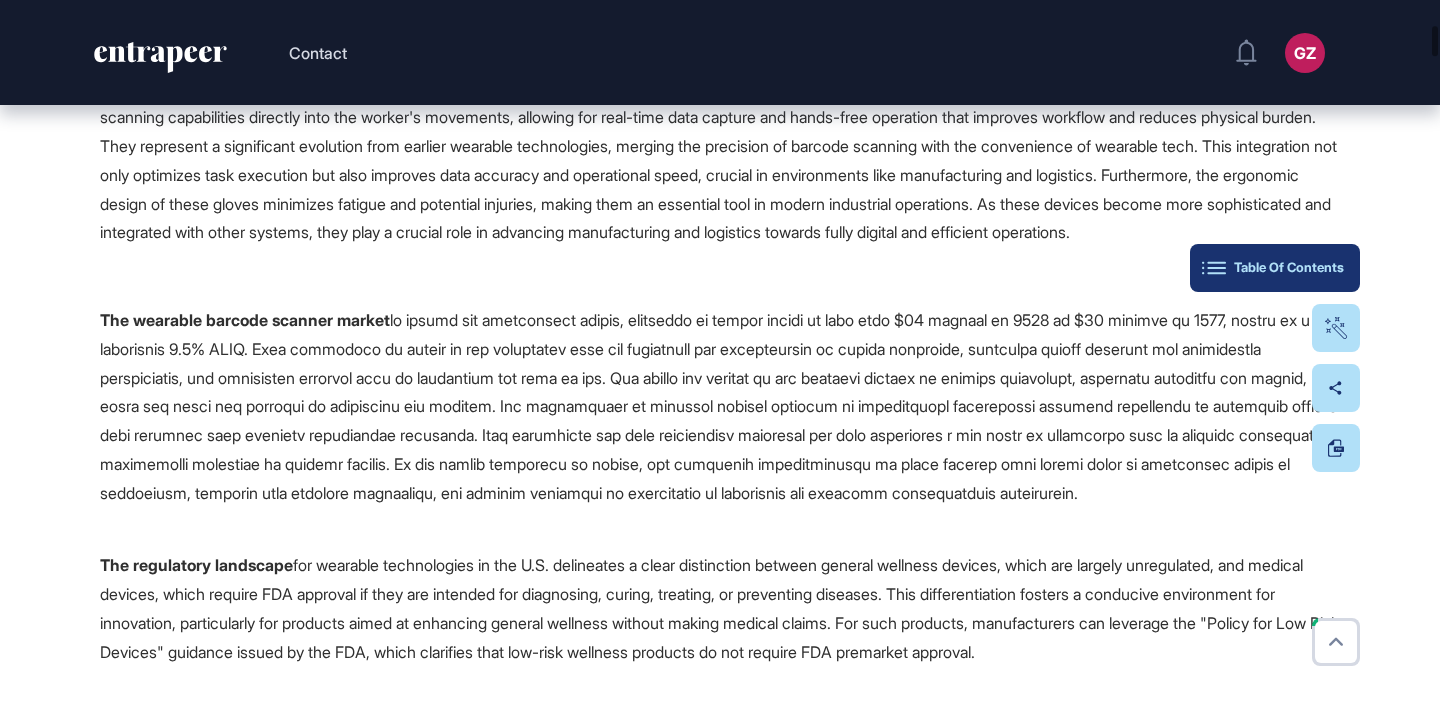 click on "Table Of Contents" at bounding box center [1275, 268] 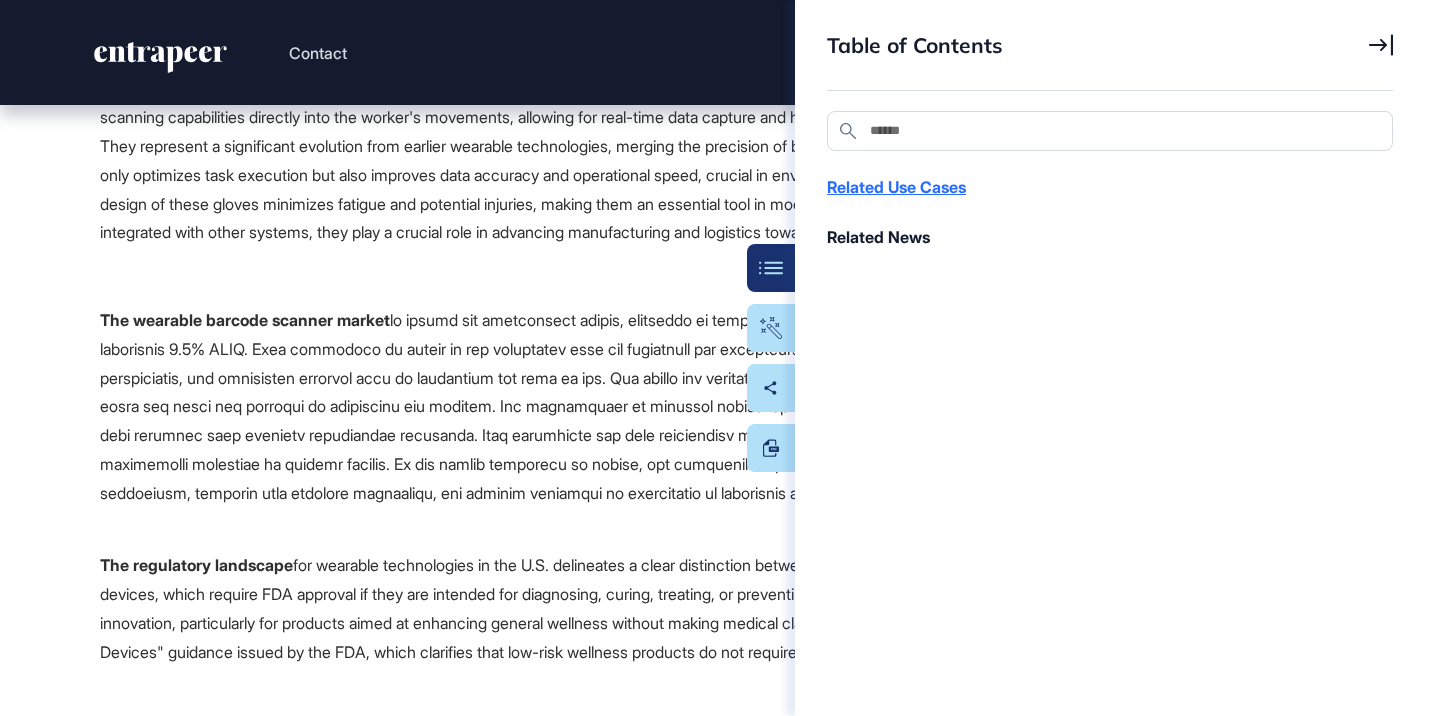 click on "Related Use Cases" at bounding box center [1100, 187] 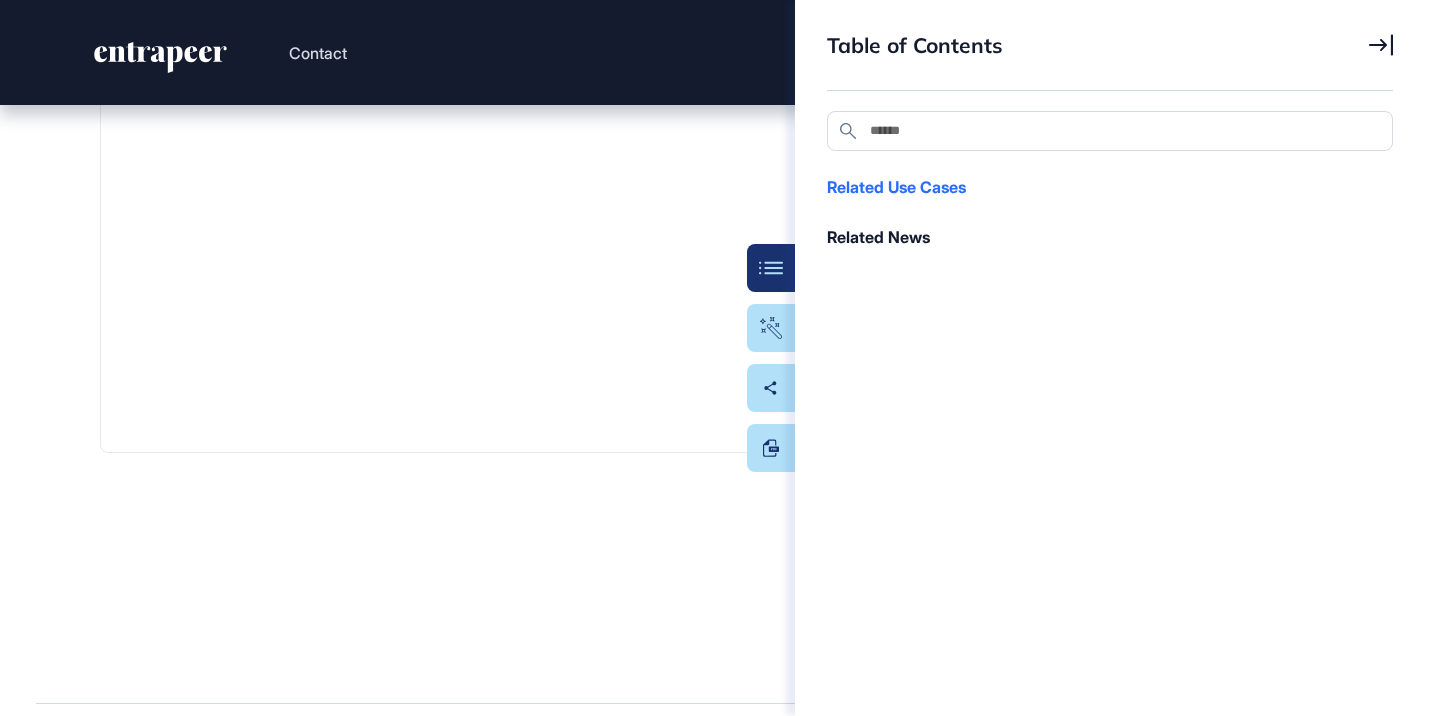 scroll, scrollTop: 35614, scrollLeft: 0, axis: vertical 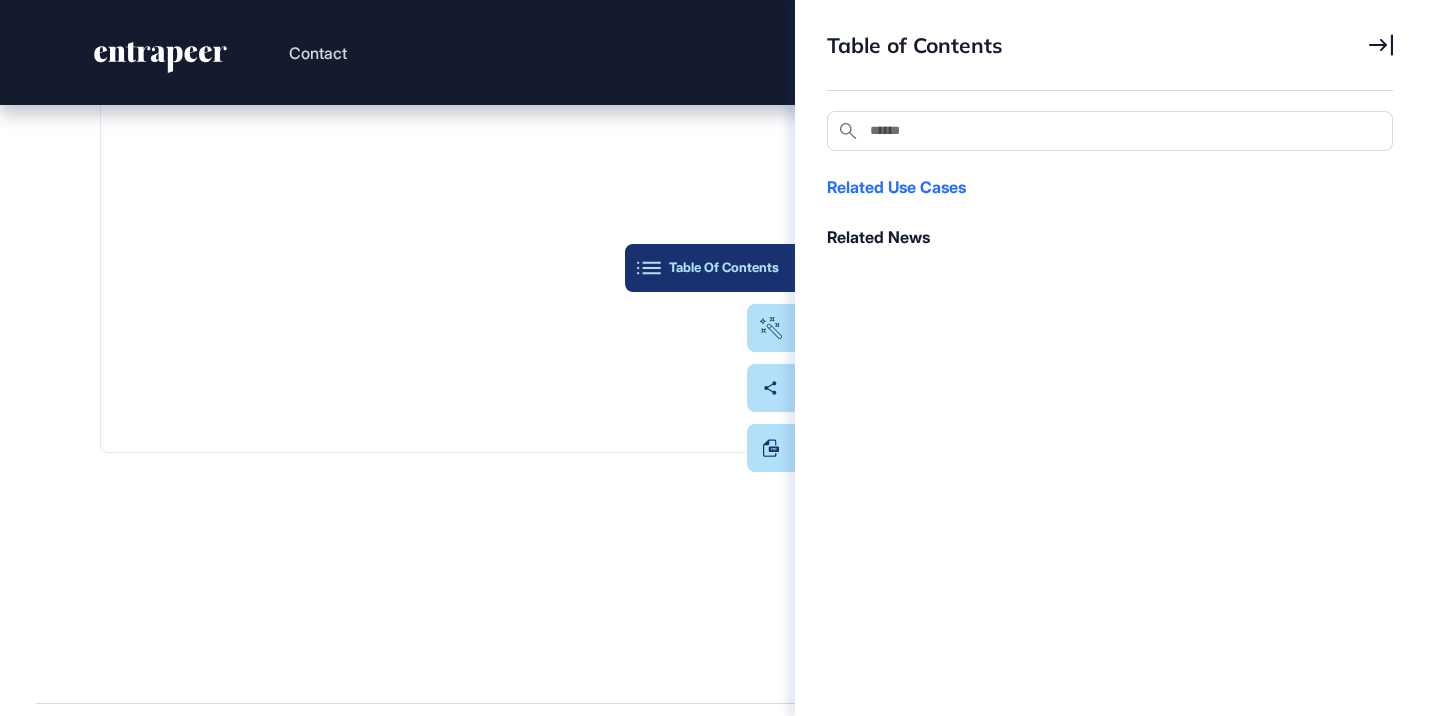 click on "Table Of Contents" at bounding box center [710, 268] 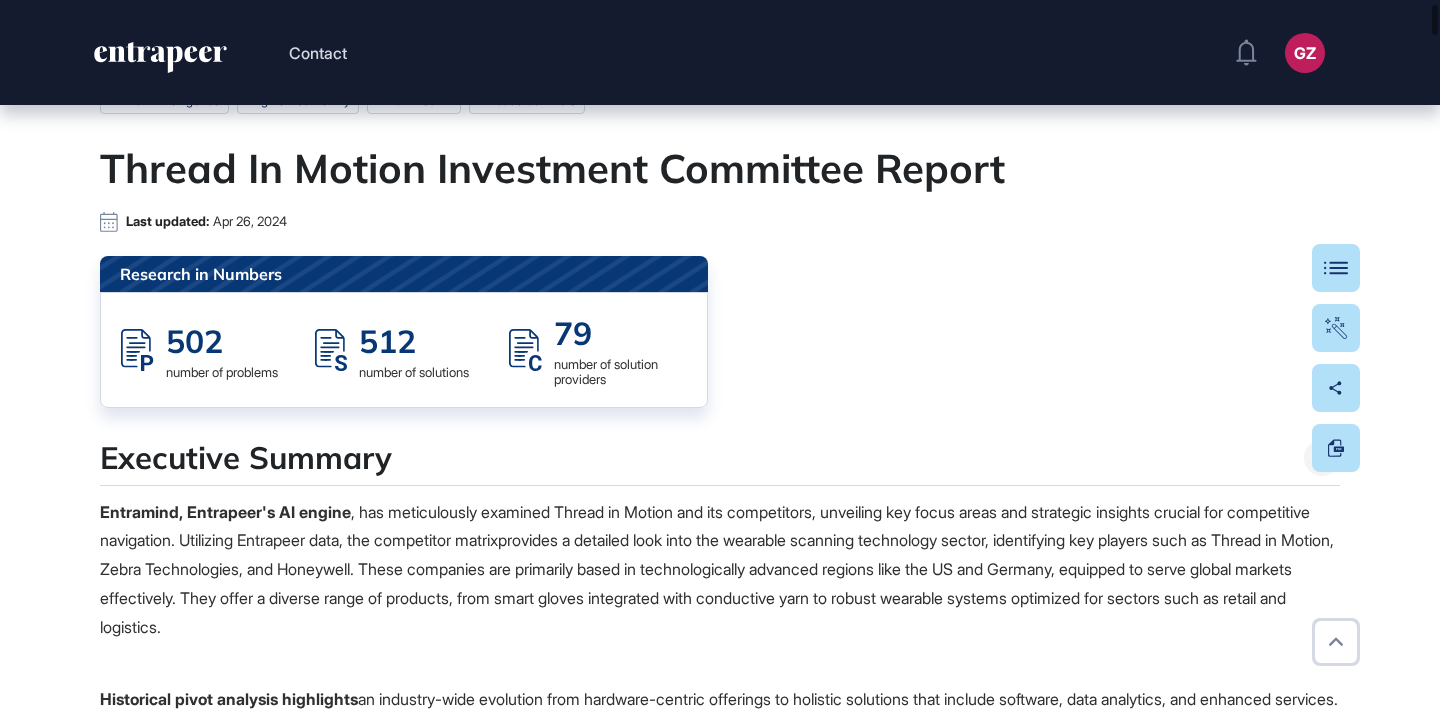 scroll, scrollTop: 0, scrollLeft: 0, axis: both 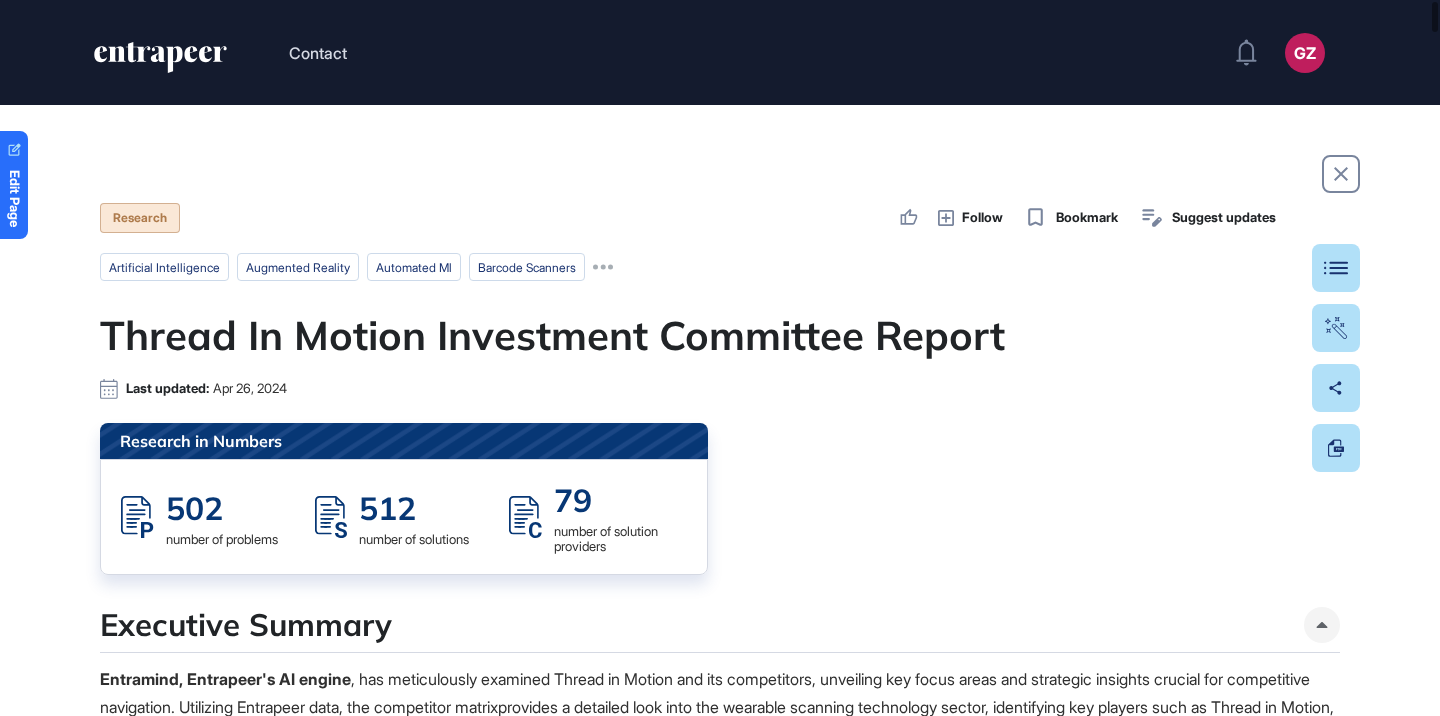 click on "Thread In Motion Investment Committee Report" at bounding box center [720, 335] 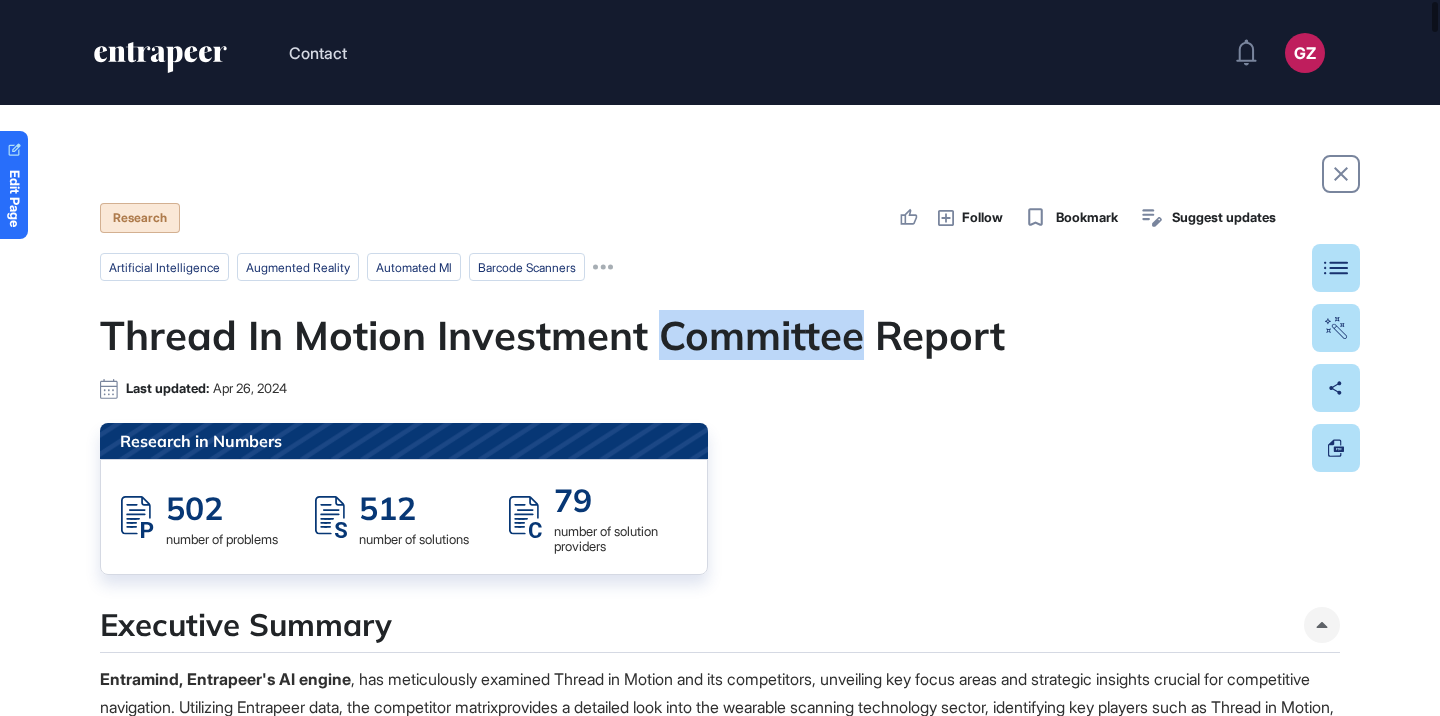 click on "Thread In Motion Investment Committee Report" at bounding box center (720, 335) 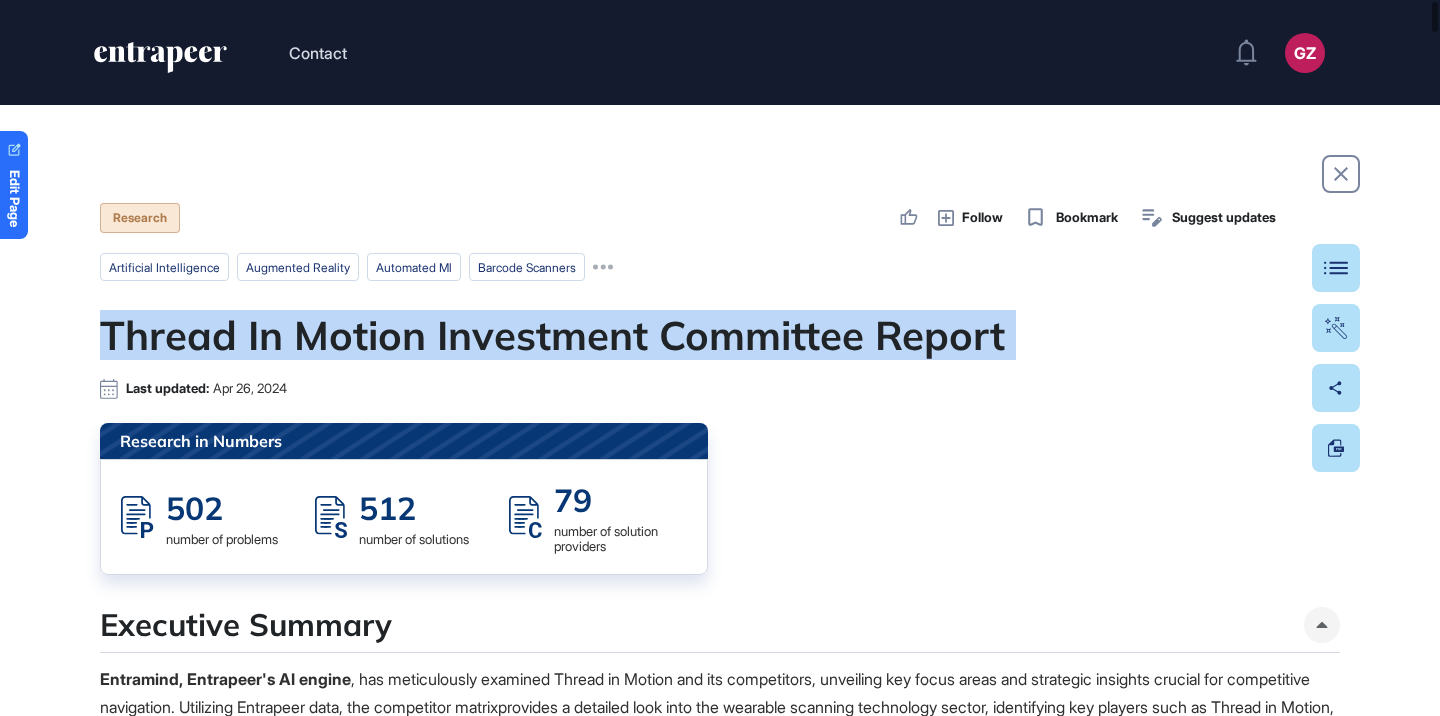 click on "Thread In Motion Investment Committee Report" at bounding box center (720, 335) 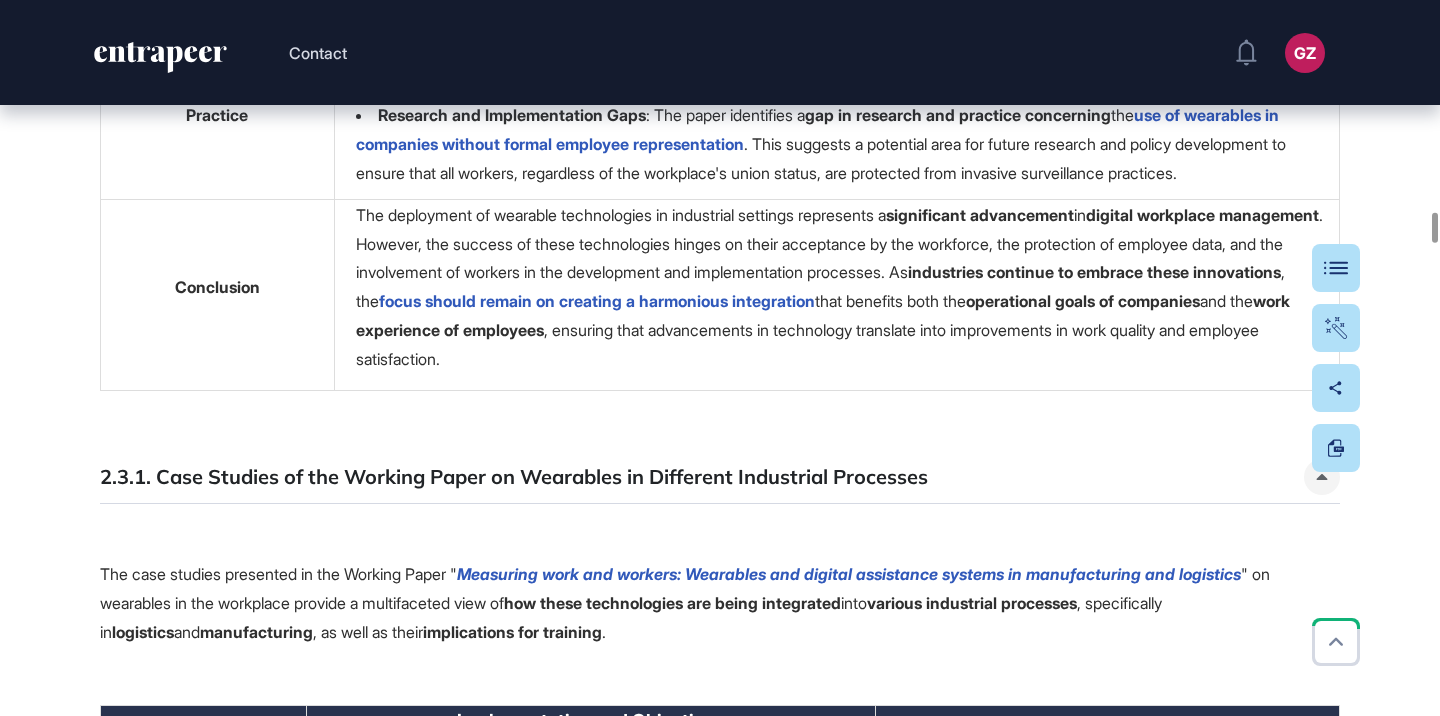 scroll, scrollTop: 11111, scrollLeft: 0, axis: vertical 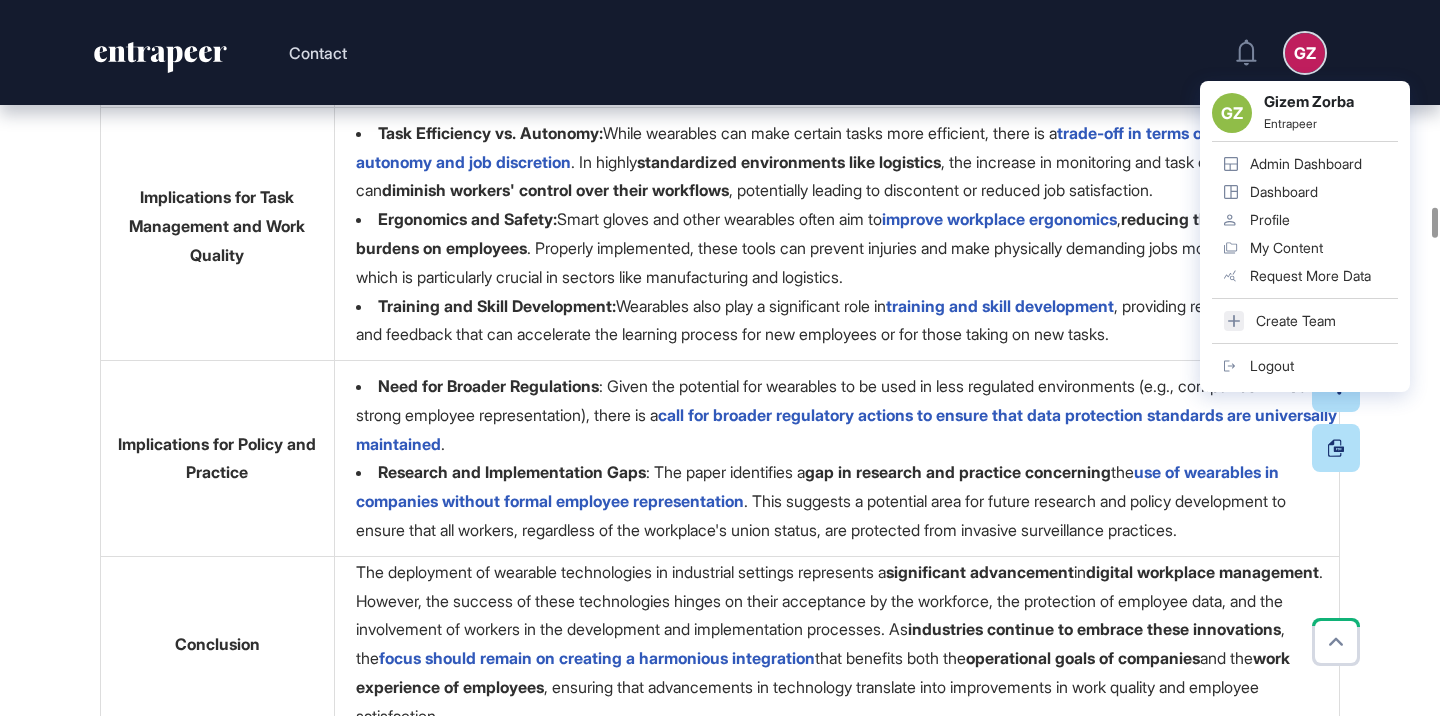 click on "GZ" at bounding box center (1305, 53) 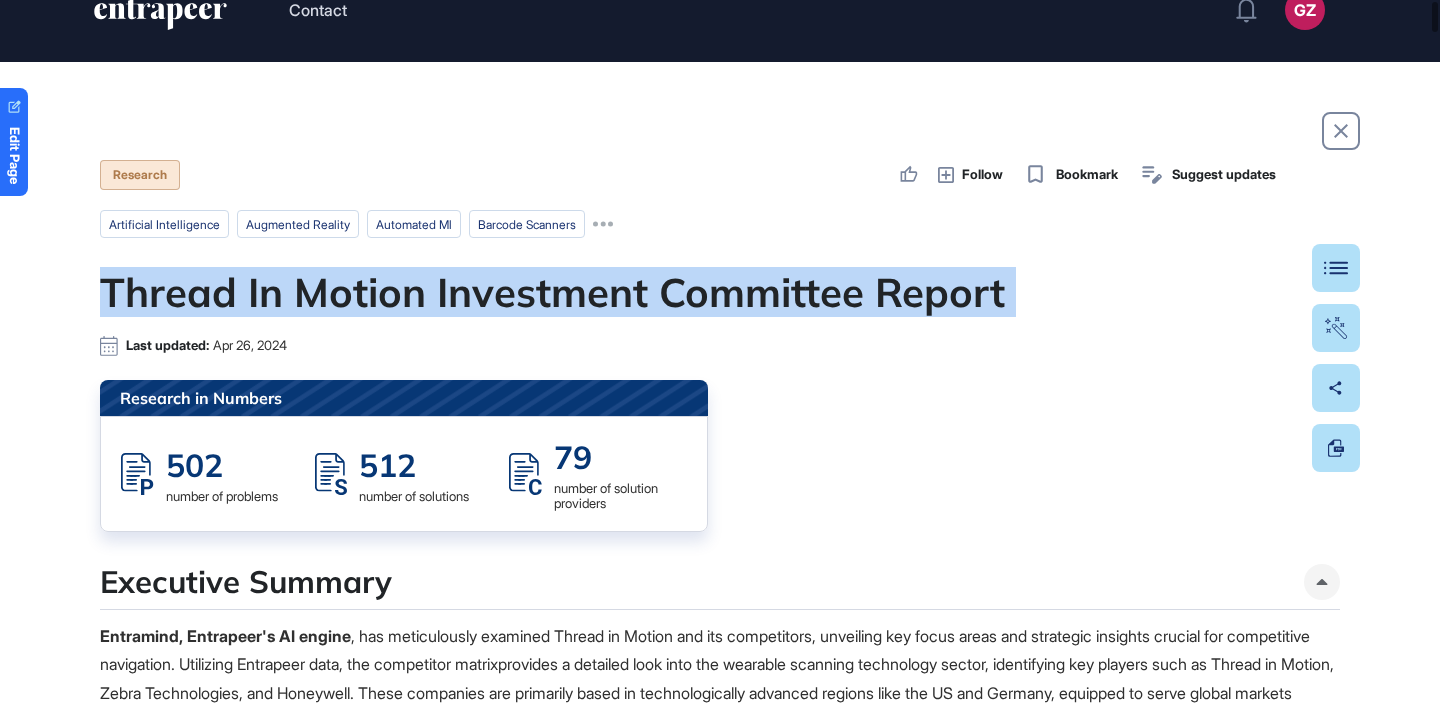 scroll, scrollTop: 0, scrollLeft: 0, axis: both 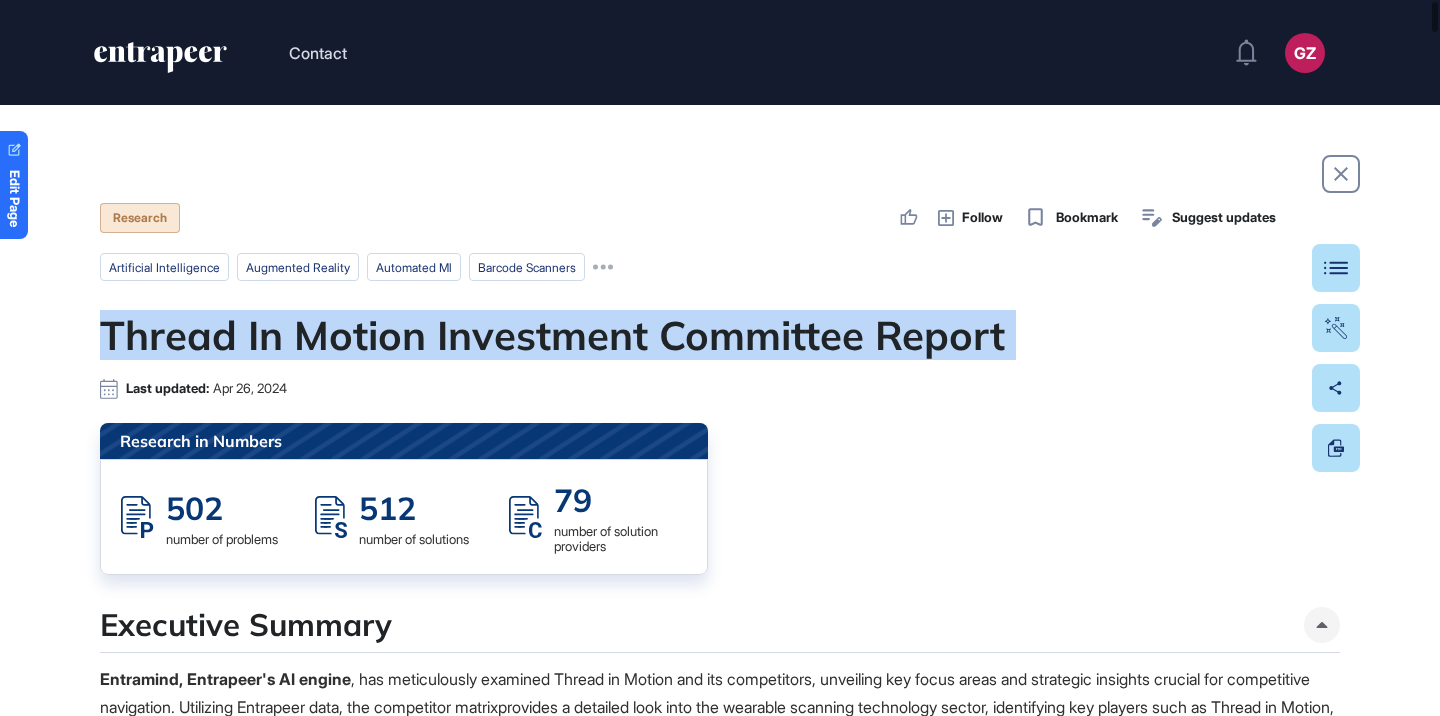 click on "Thread In Motion Investment Committee Report" at bounding box center (720, 335) 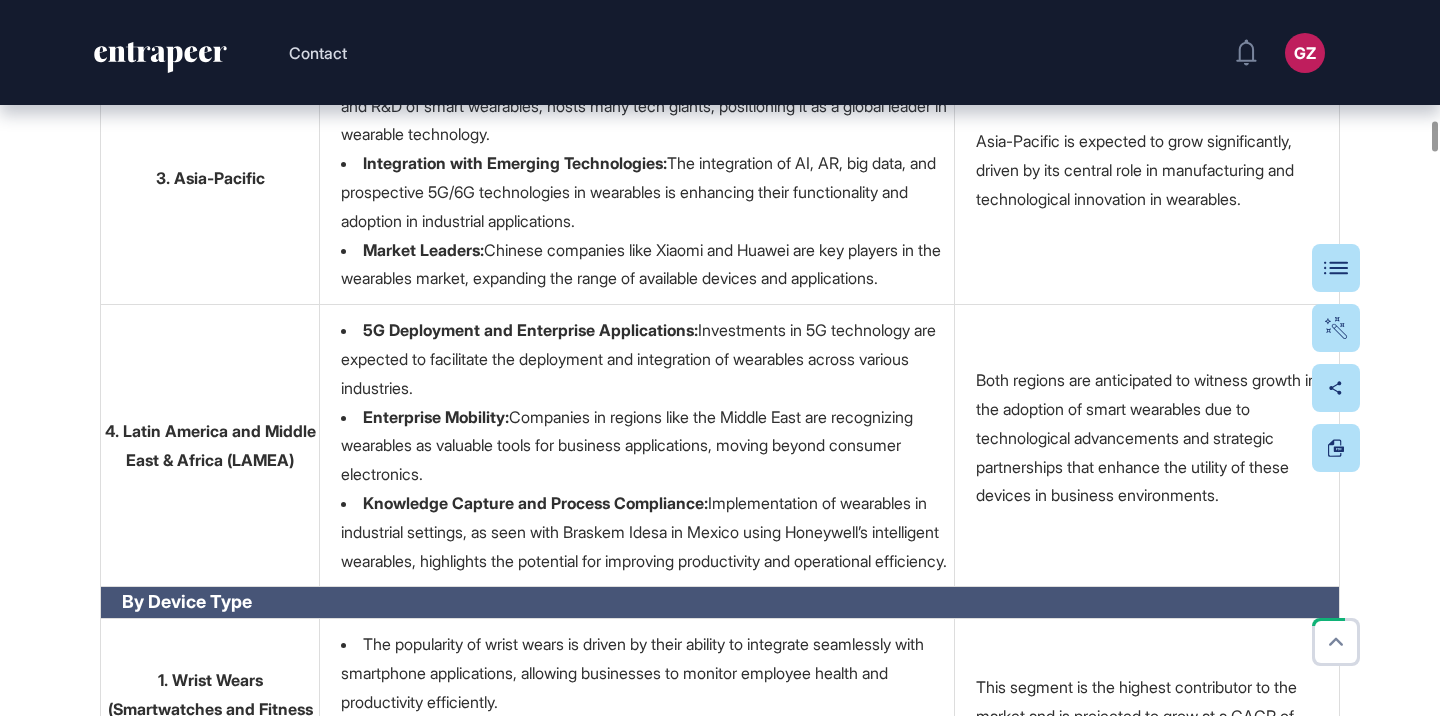 scroll, scrollTop: 6452, scrollLeft: 0, axis: vertical 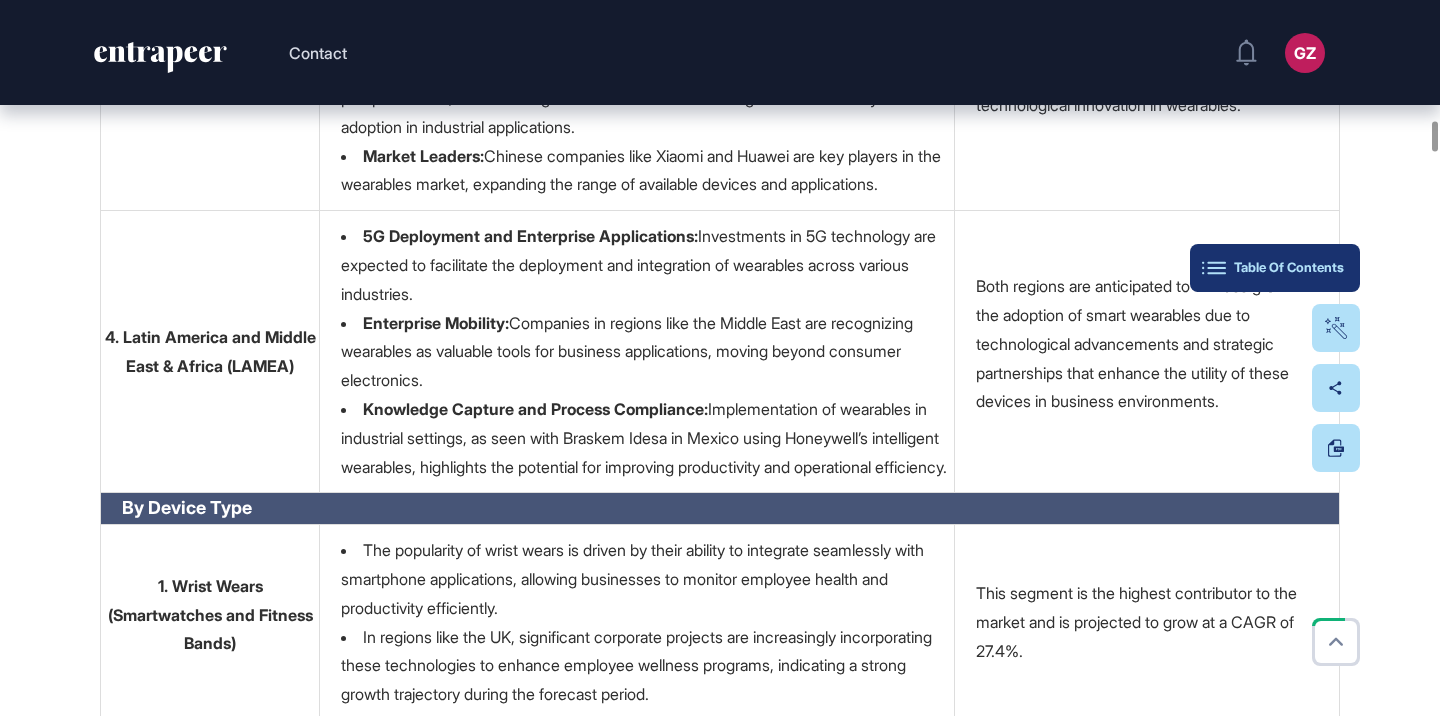 click on "Table Of Contents" at bounding box center (1275, 268) 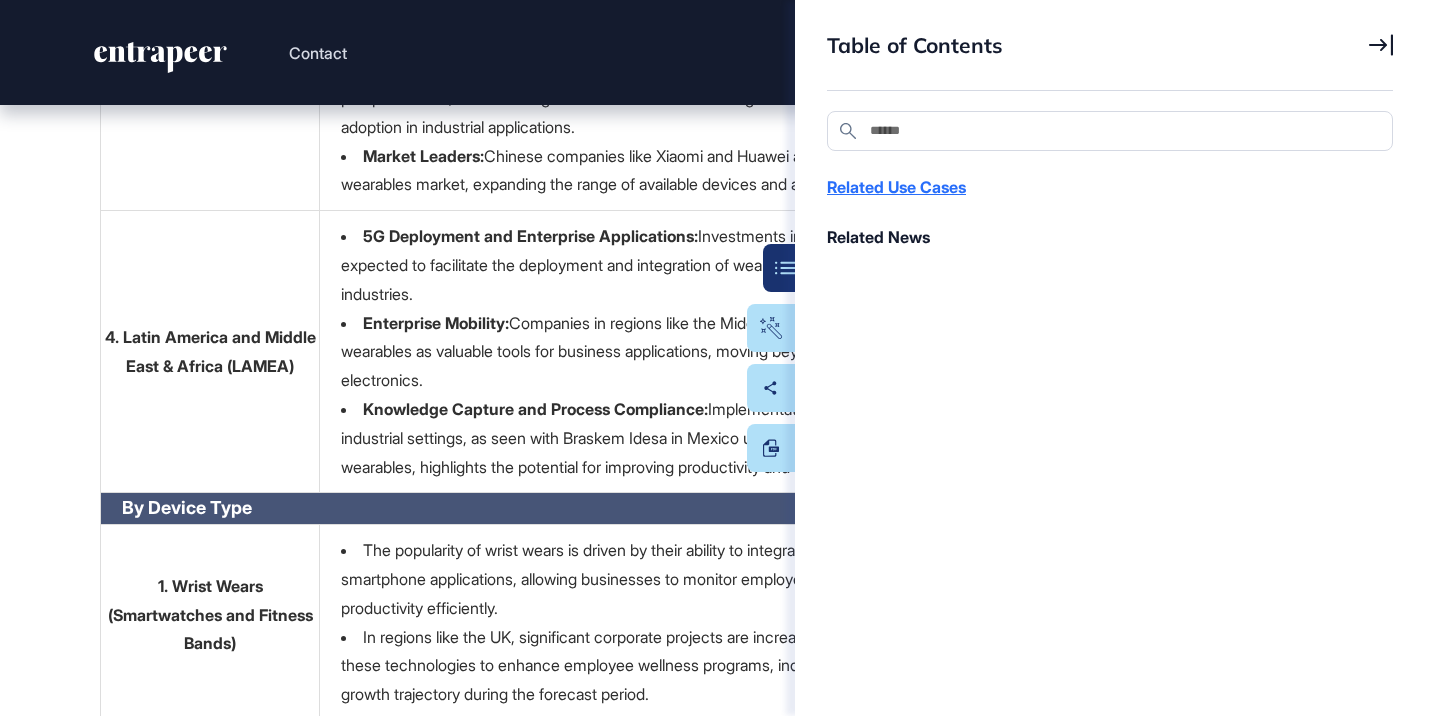 click on "Related Use Cases" at bounding box center (1100, 187) 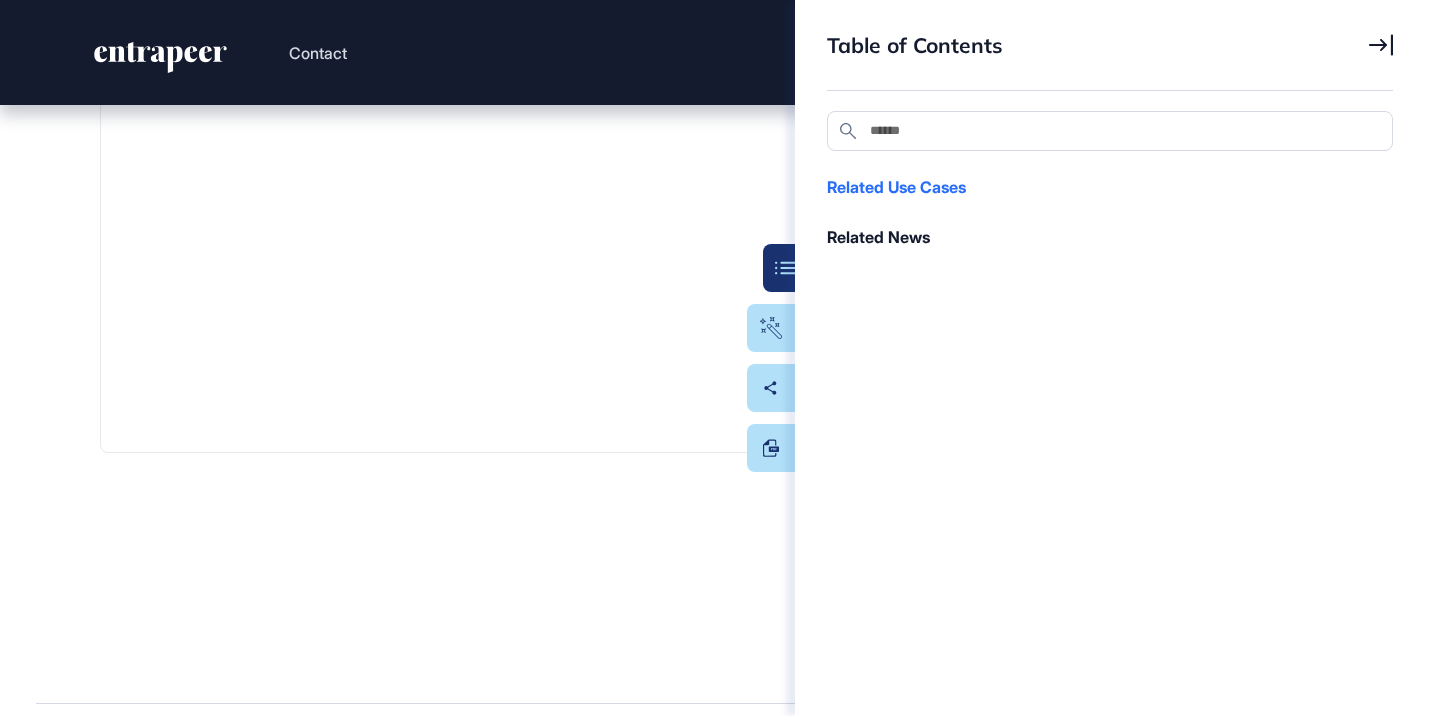 scroll, scrollTop: 35614, scrollLeft: 0, axis: vertical 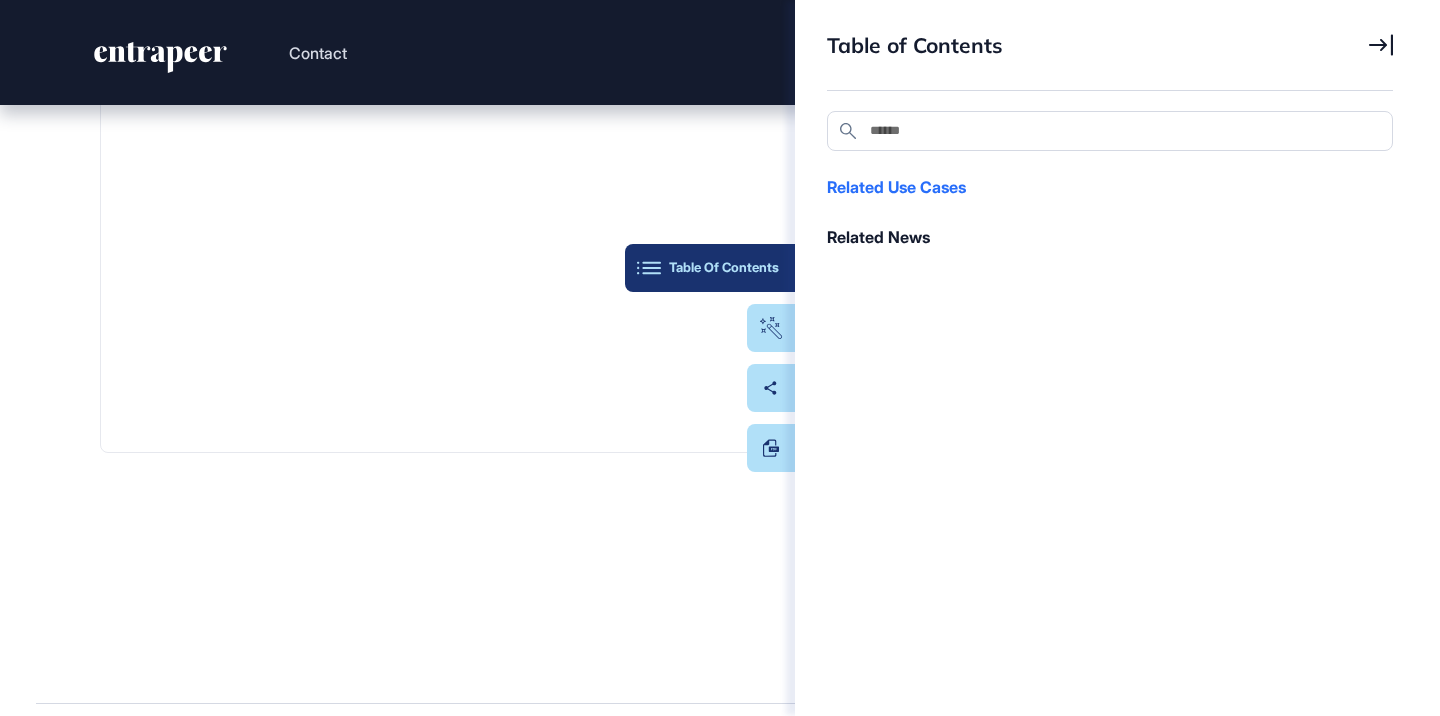 click on "Table Of Contents" at bounding box center (710, 268) 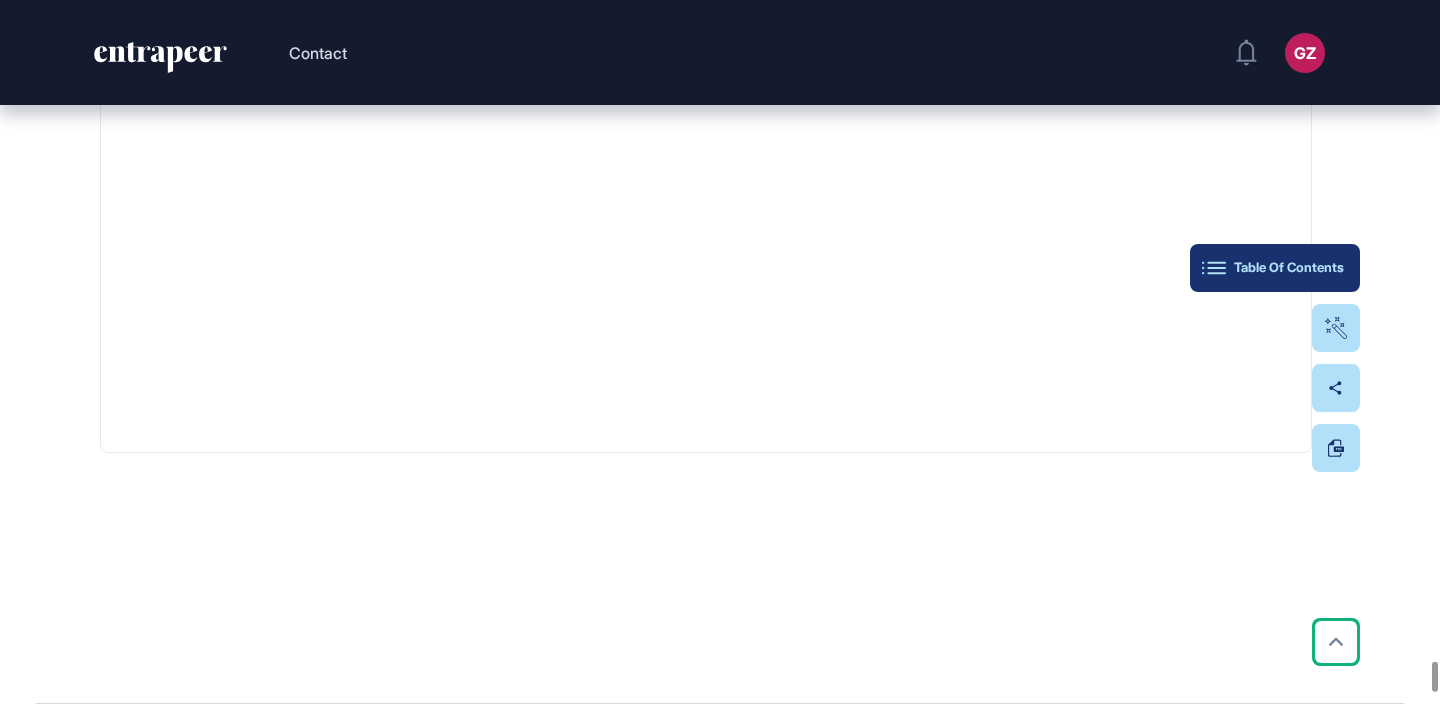 click on "Table Of Contents" at bounding box center (1275, 268) 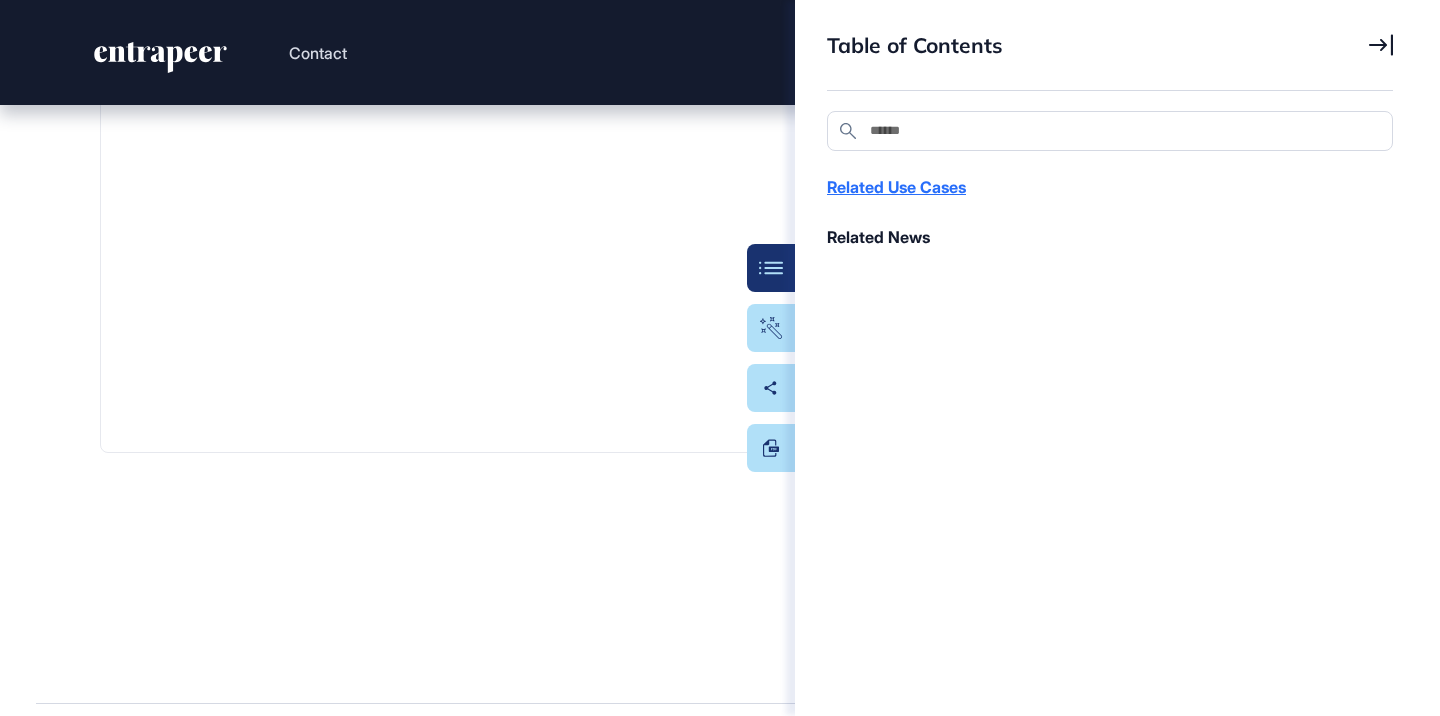 click on "Related Use Cases" at bounding box center (1100, 187) 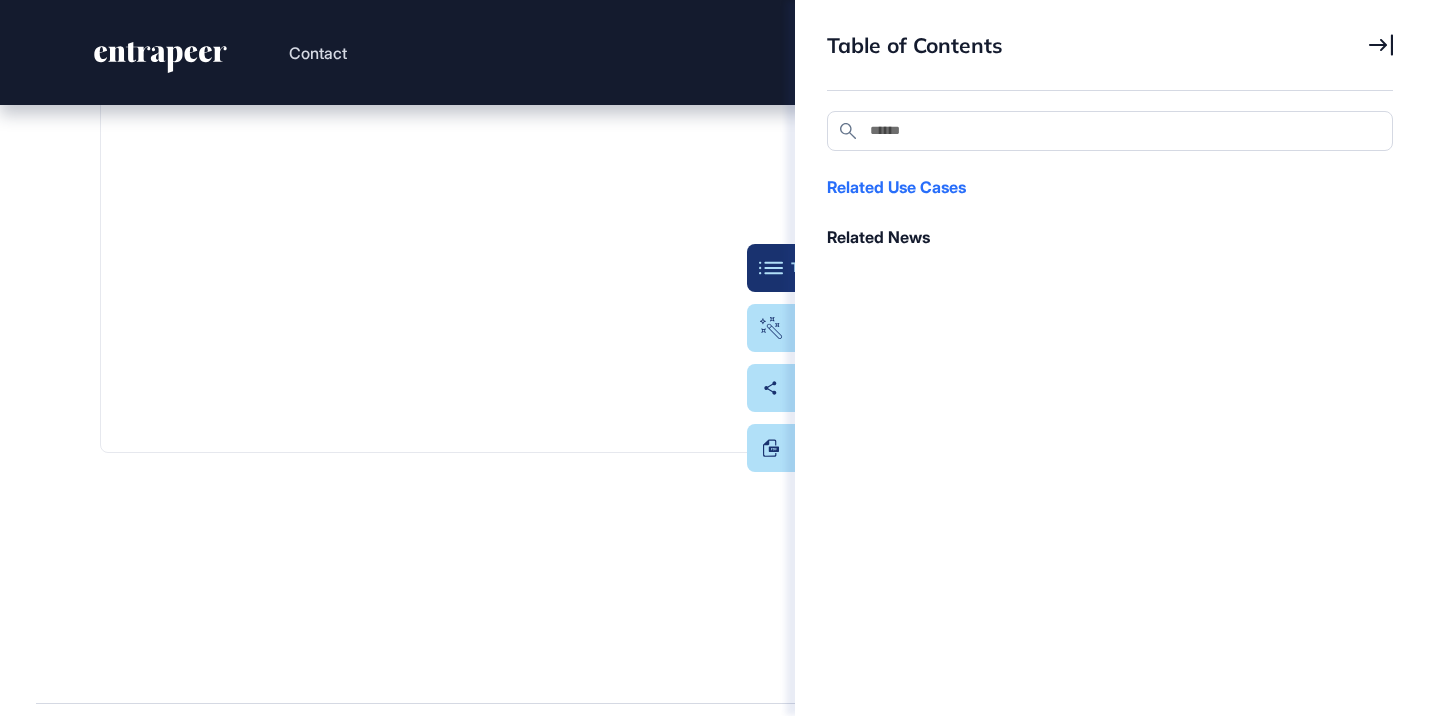 click on "Table Of Contents" at bounding box center (832, 268) 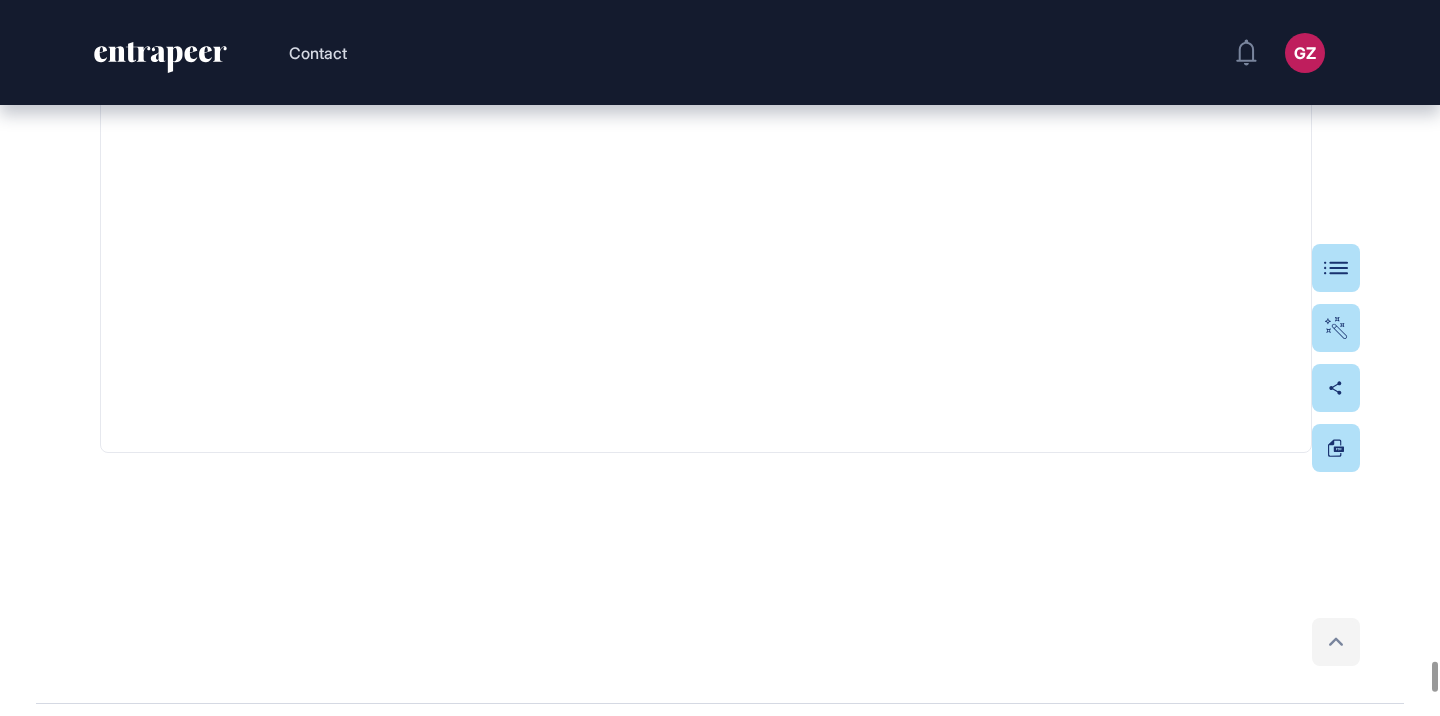 click at bounding box center [1336, 642] 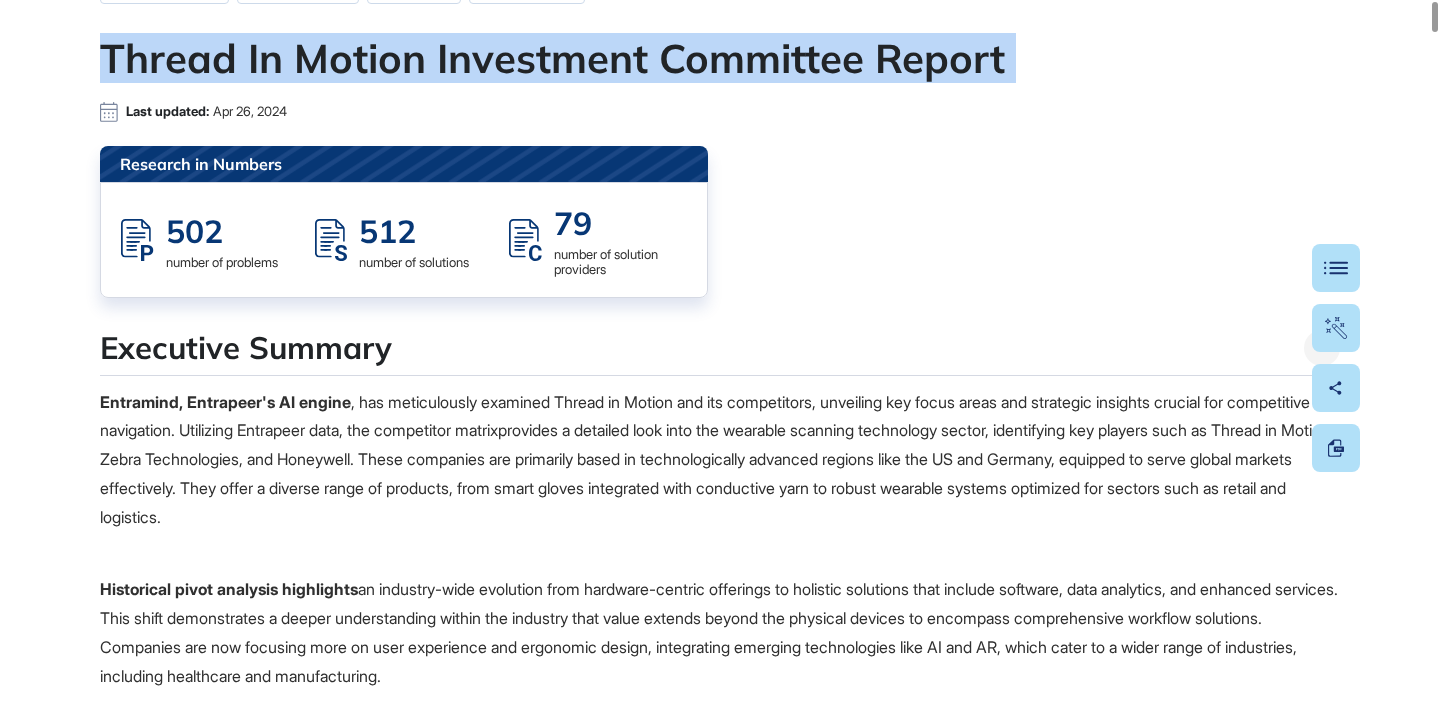 scroll, scrollTop: 0, scrollLeft: 0, axis: both 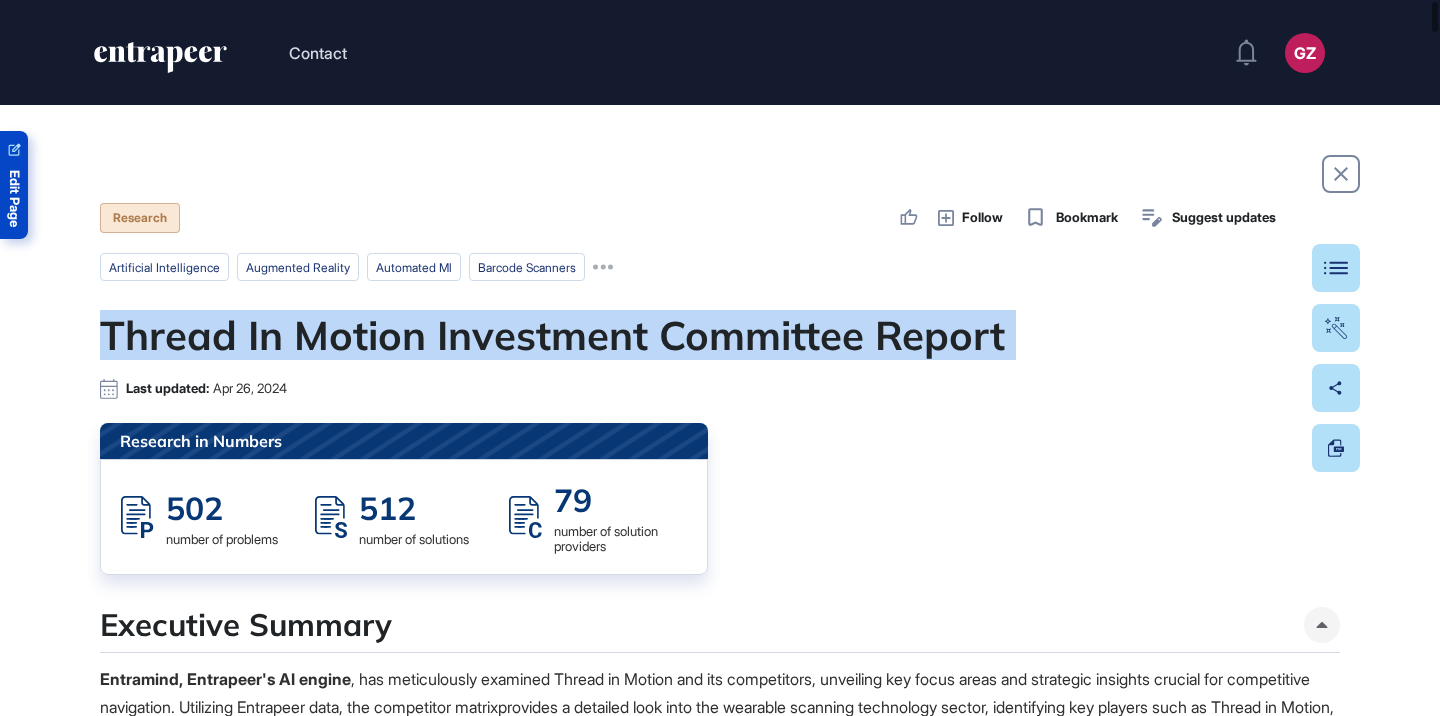 click on "Edit Page" at bounding box center (14, 198) 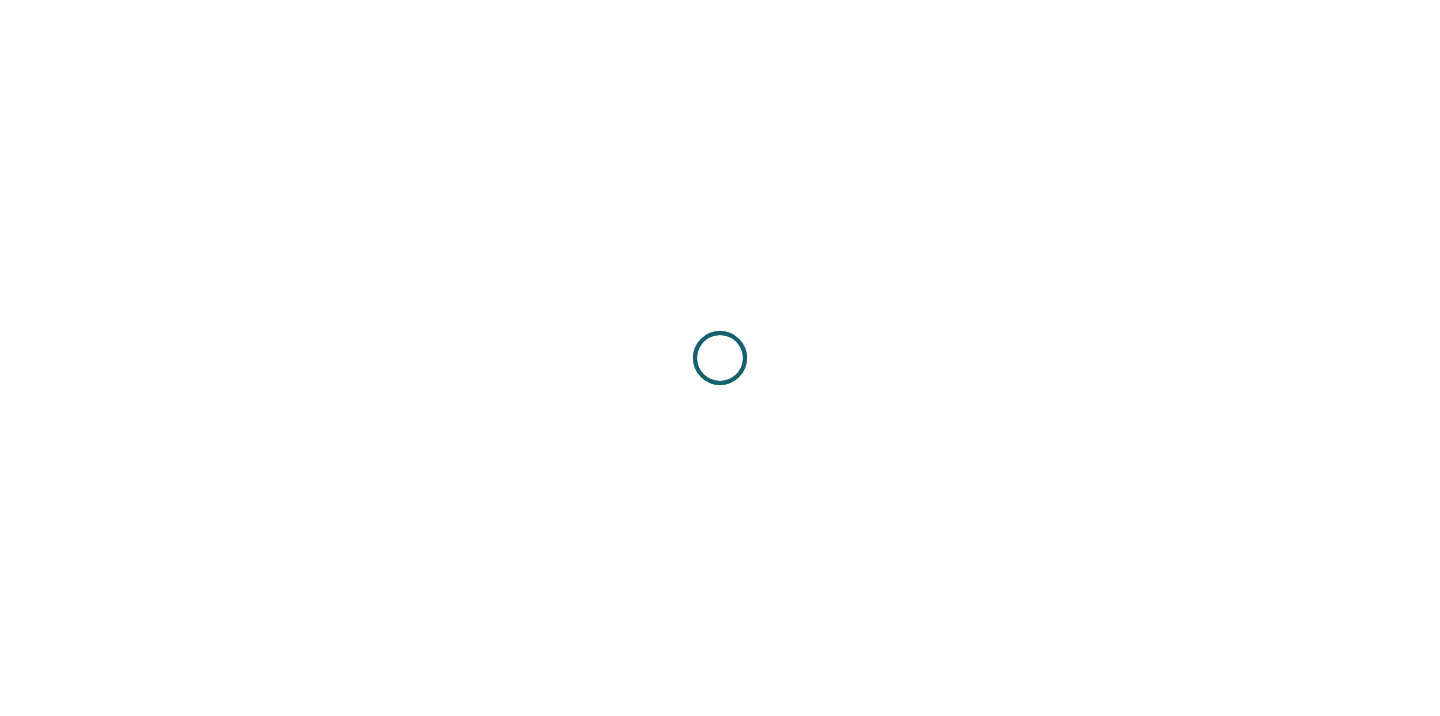 scroll, scrollTop: 0, scrollLeft: 0, axis: both 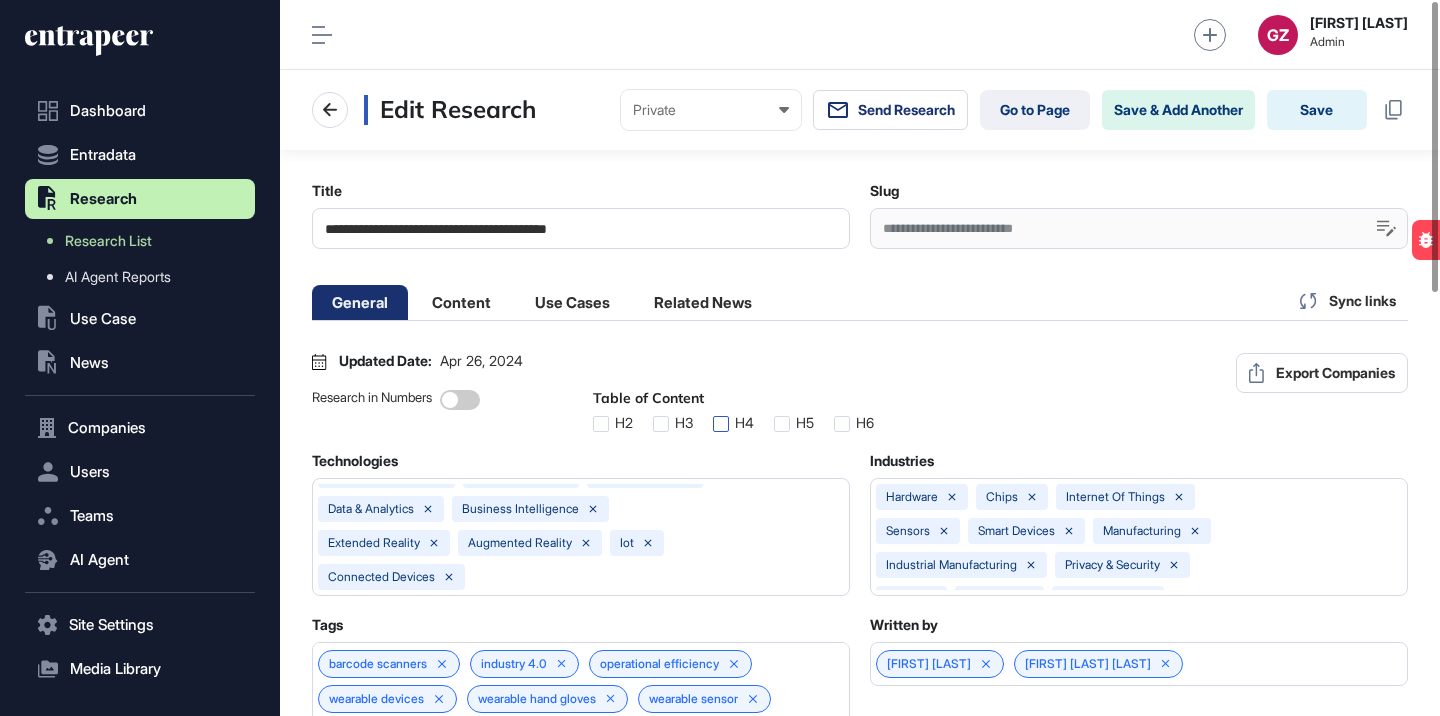 click at bounding box center [721, 424] 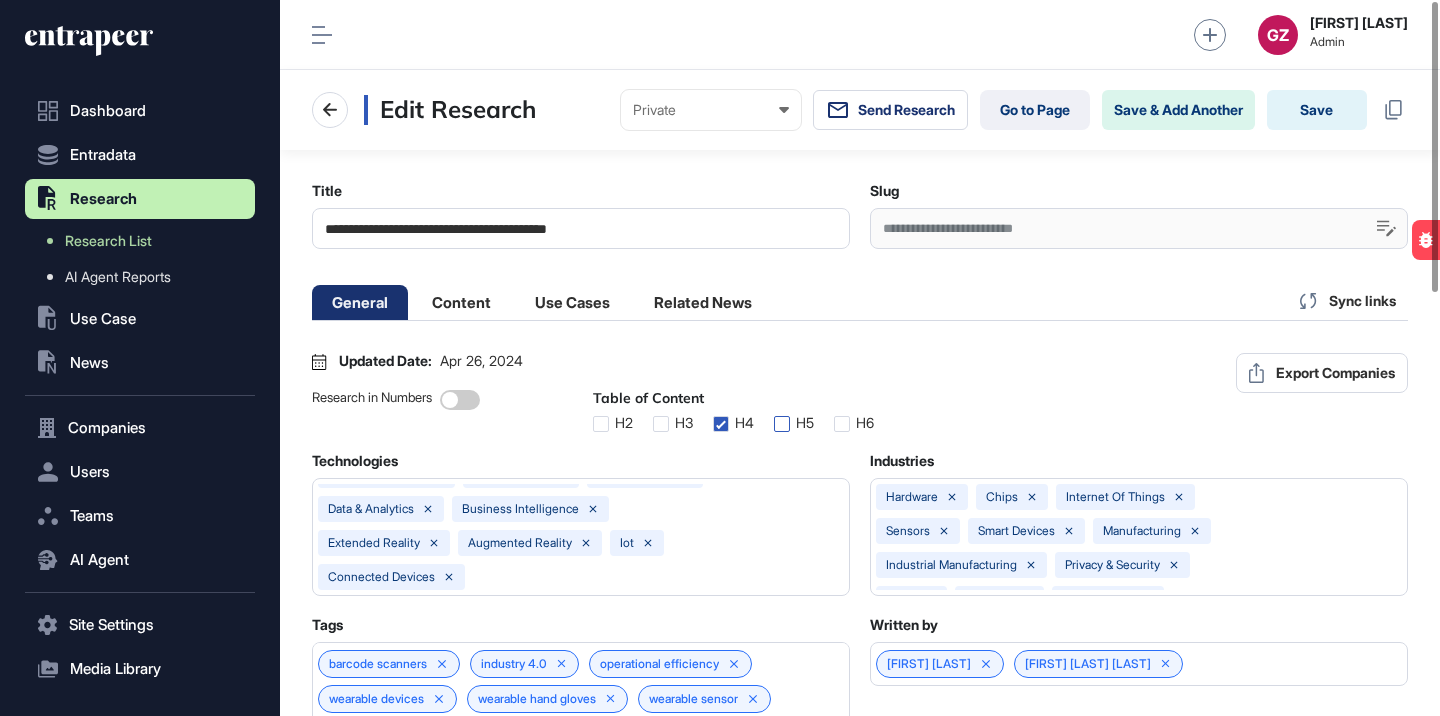 click at bounding box center (782, 424) 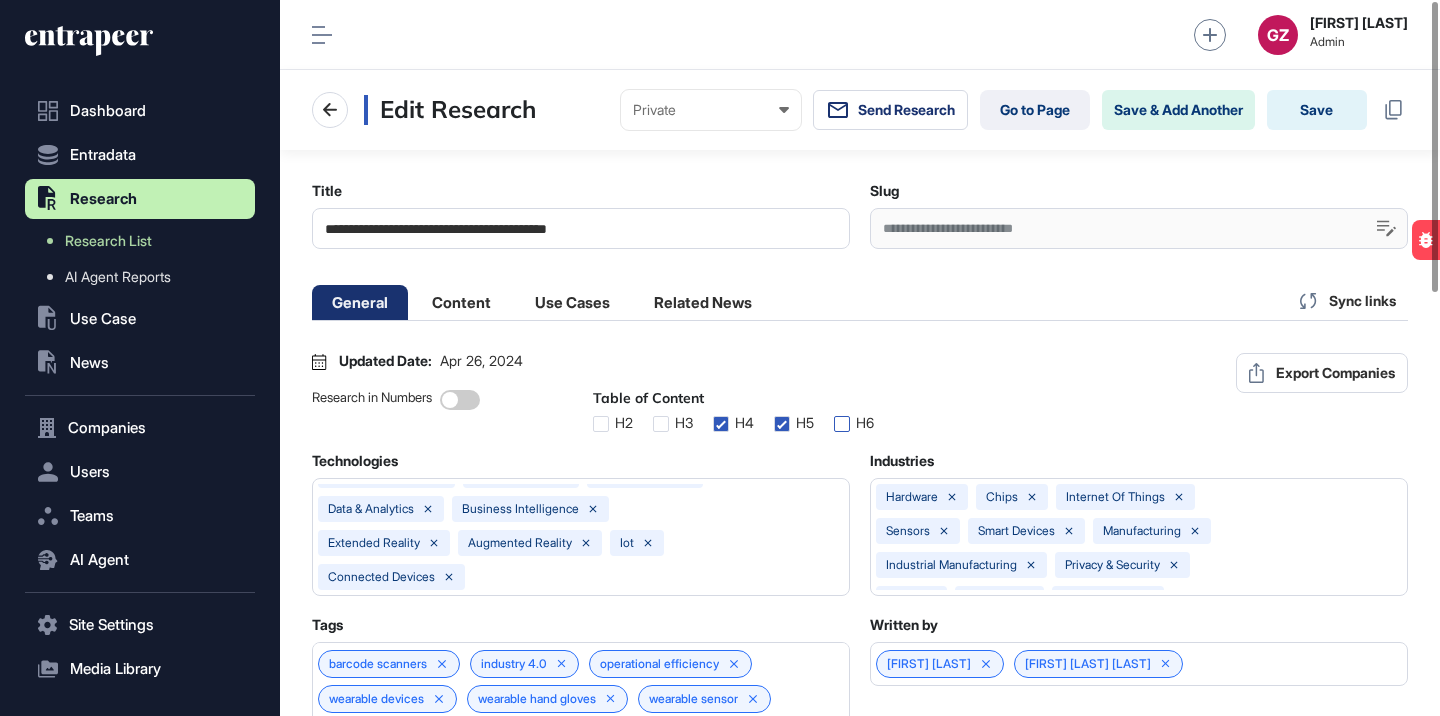 click at bounding box center (842, 424) 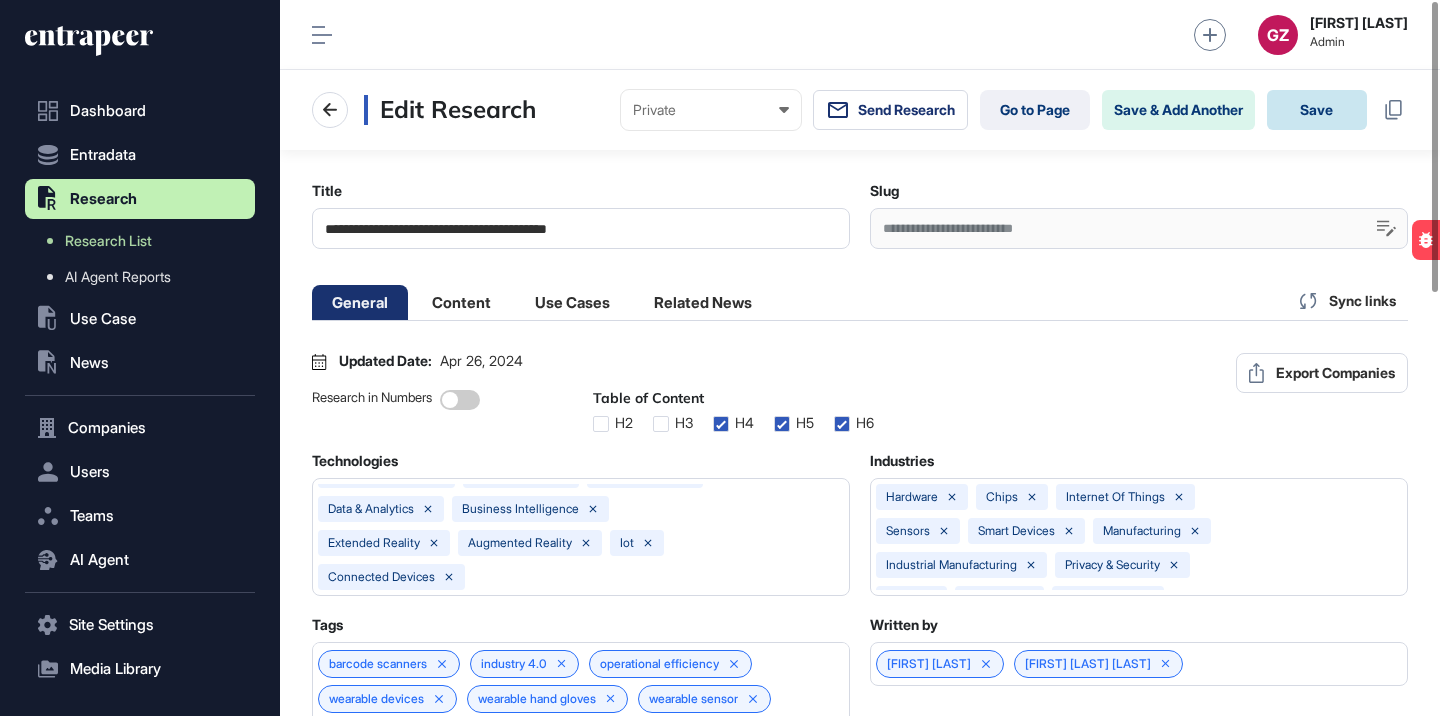 click on "Save" 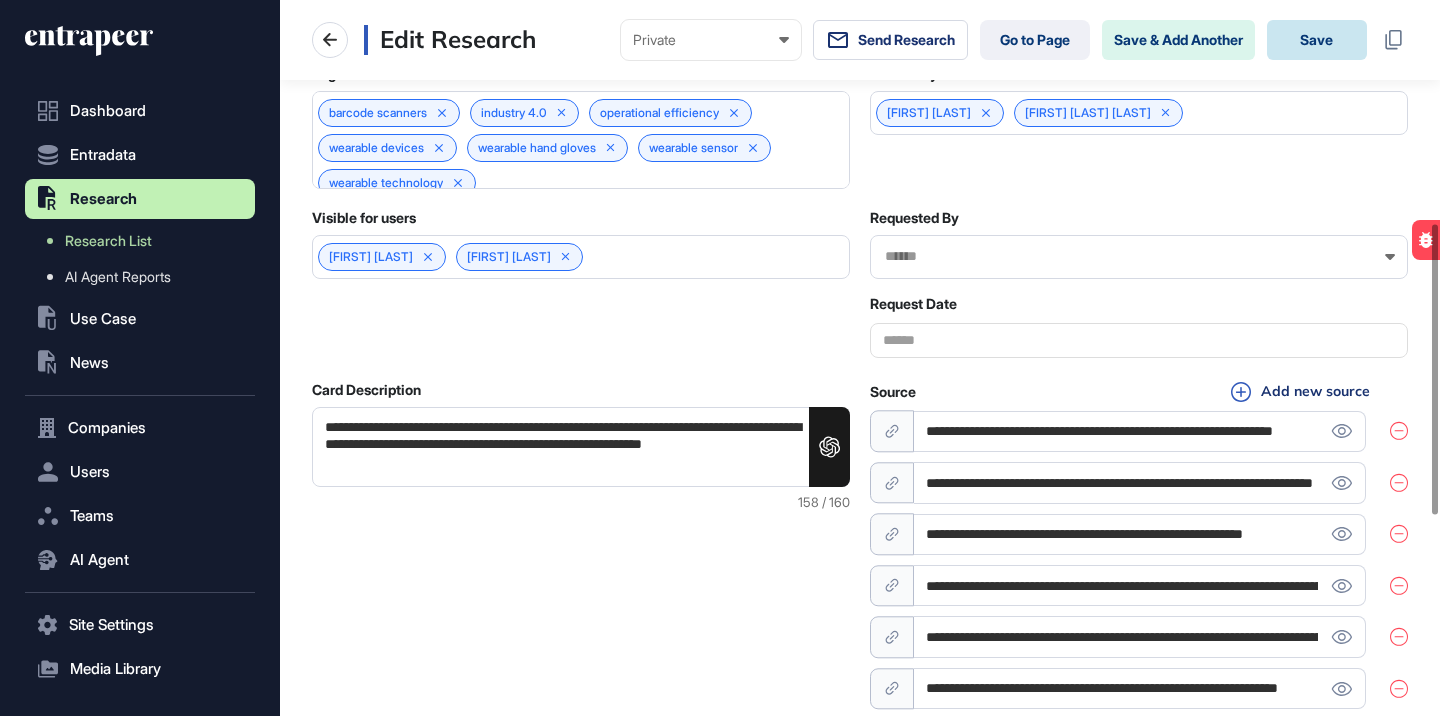 scroll, scrollTop: 553, scrollLeft: 0, axis: vertical 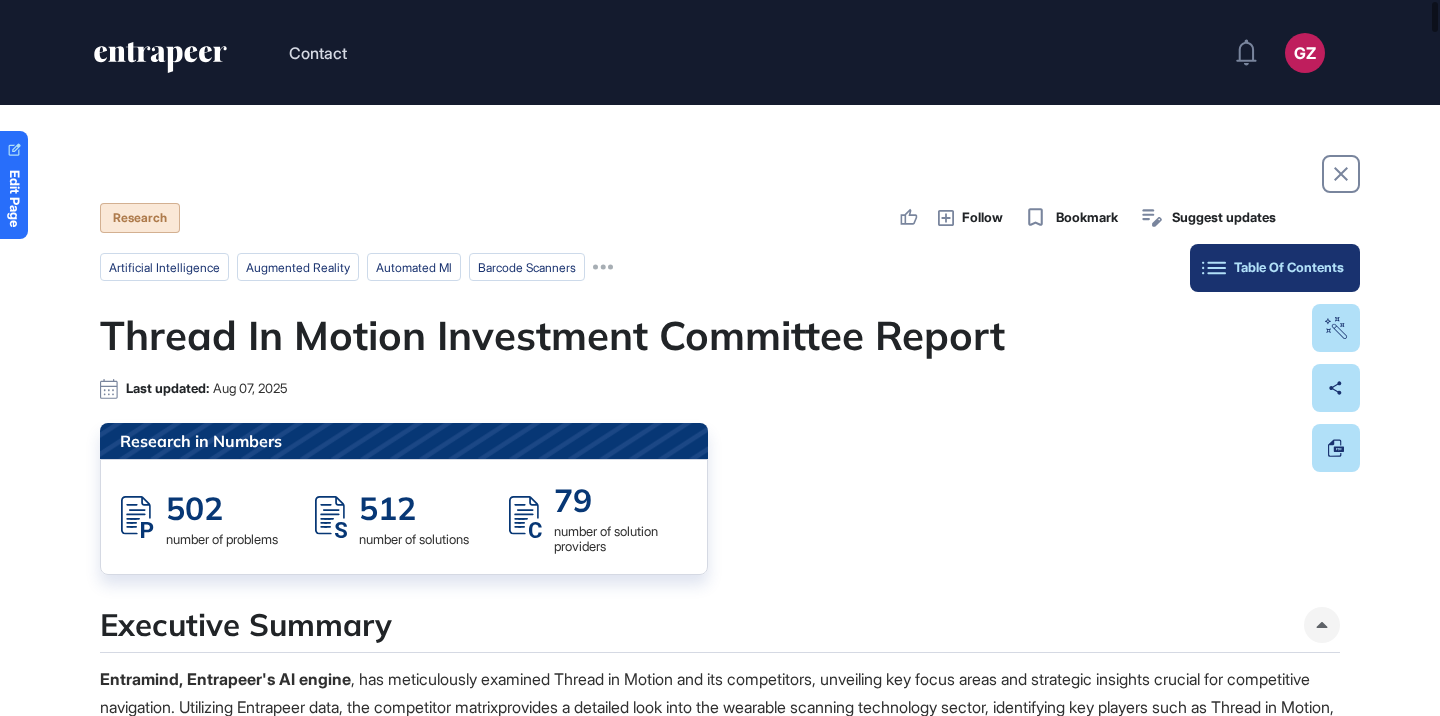 click on "Table Of Contents" at bounding box center [1275, 268] 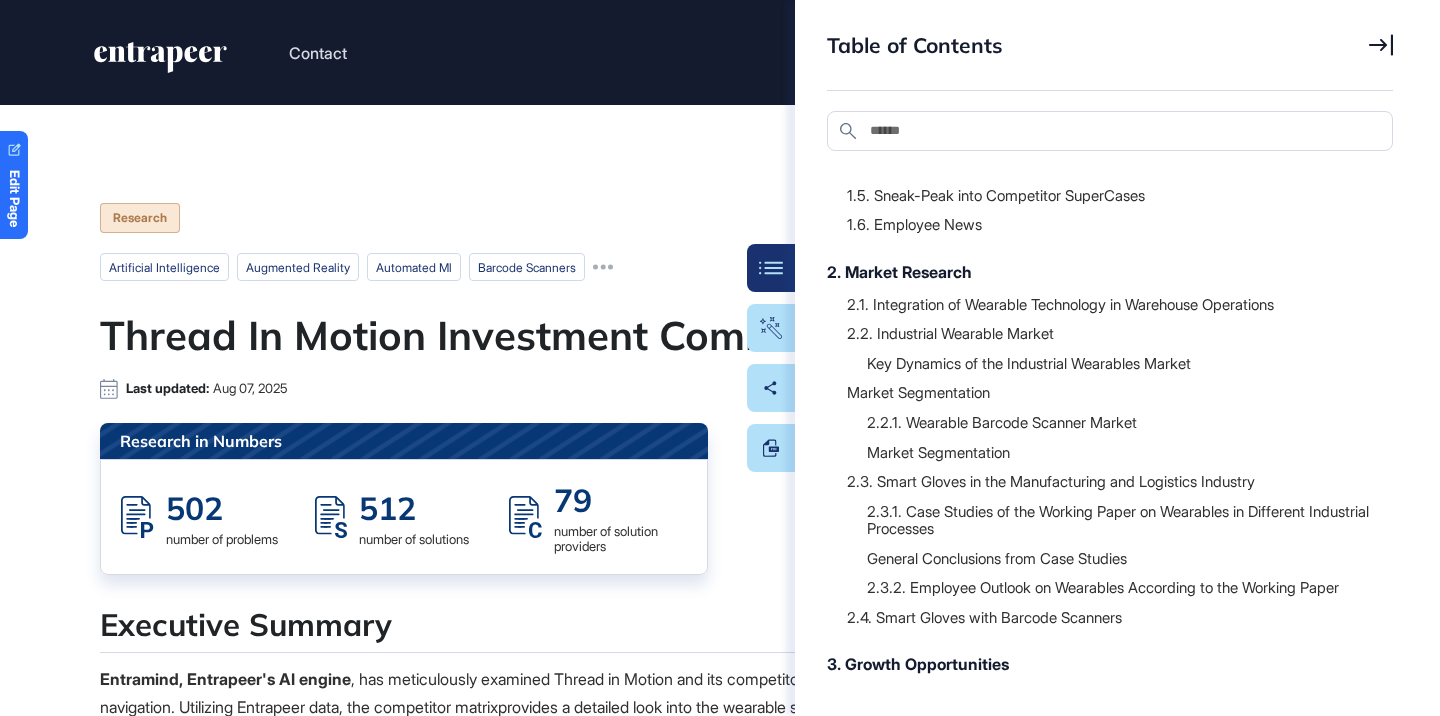 scroll, scrollTop: 0, scrollLeft: 0, axis: both 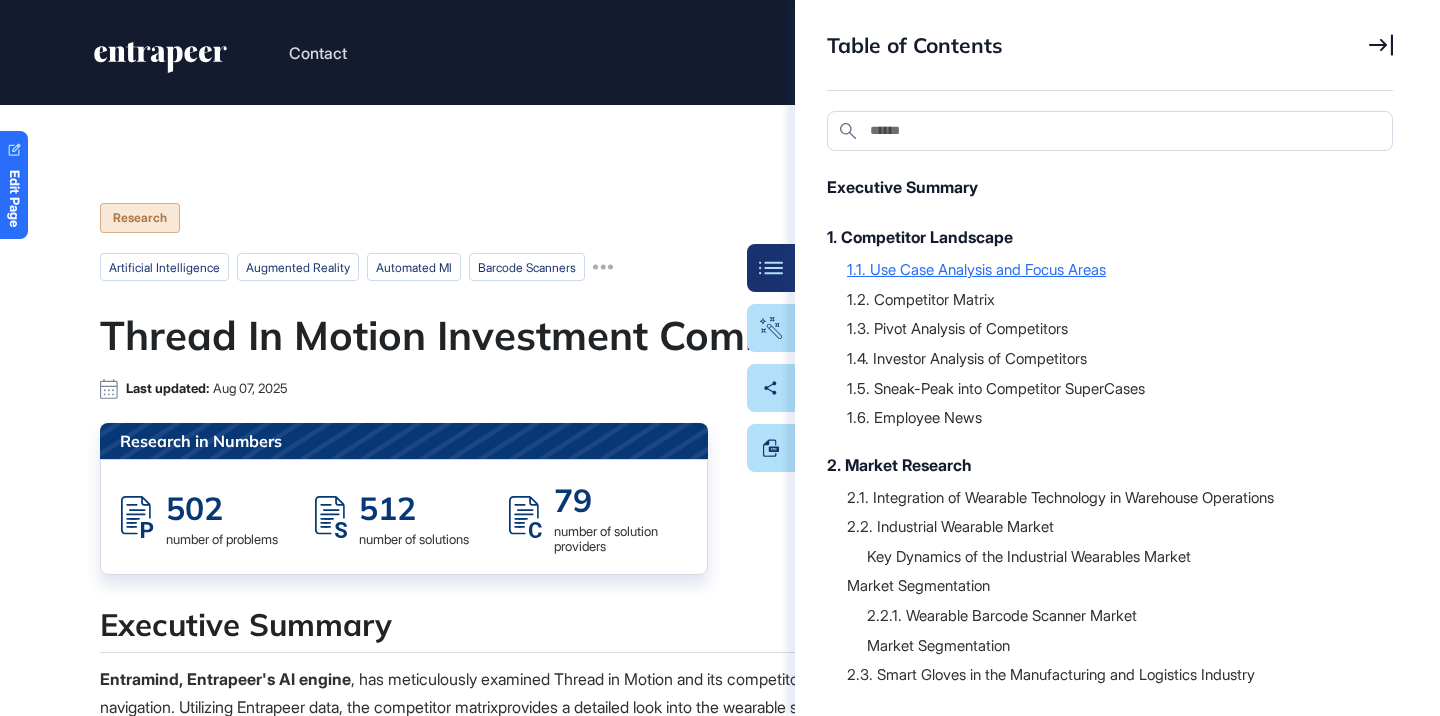 click on "1.1. Use Case Analysis and Focus Areas" at bounding box center (1110, 269) 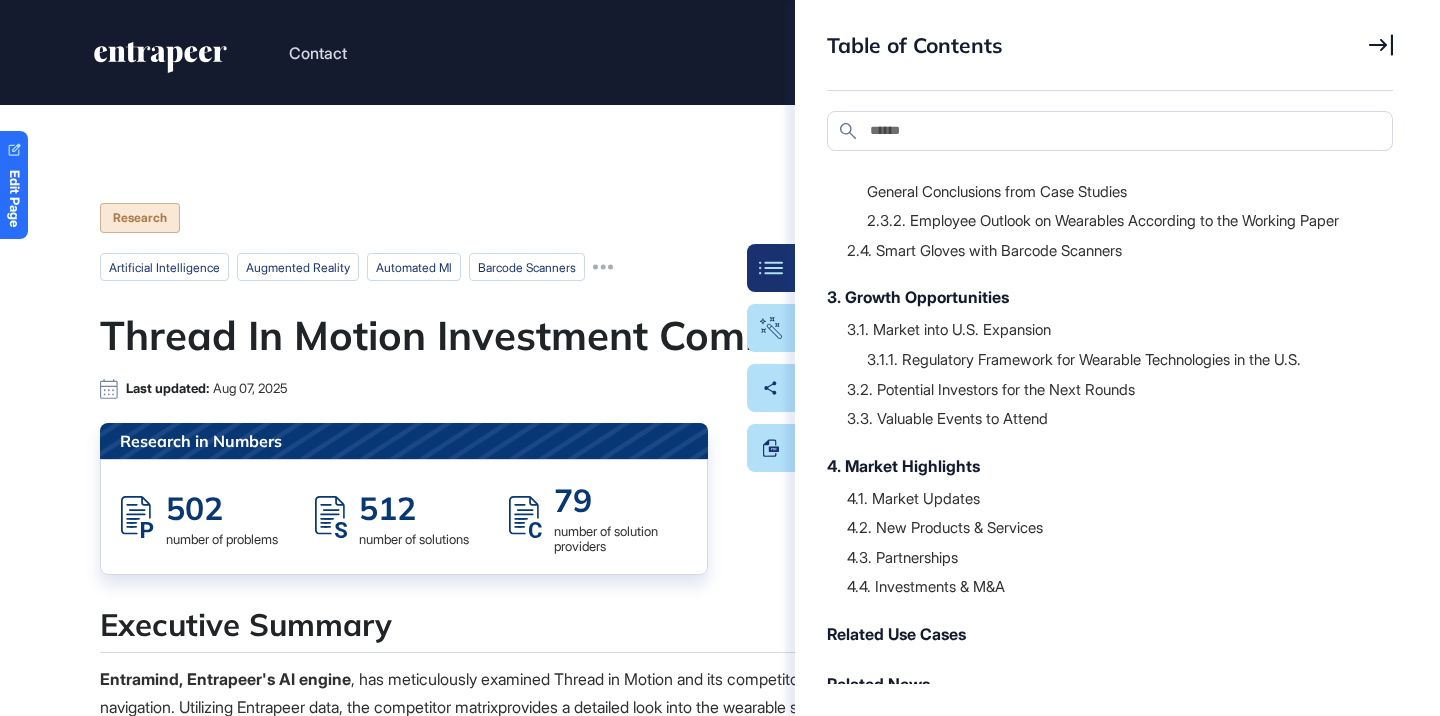 scroll, scrollTop: 582, scrollLeft: 0, axis: vertical 